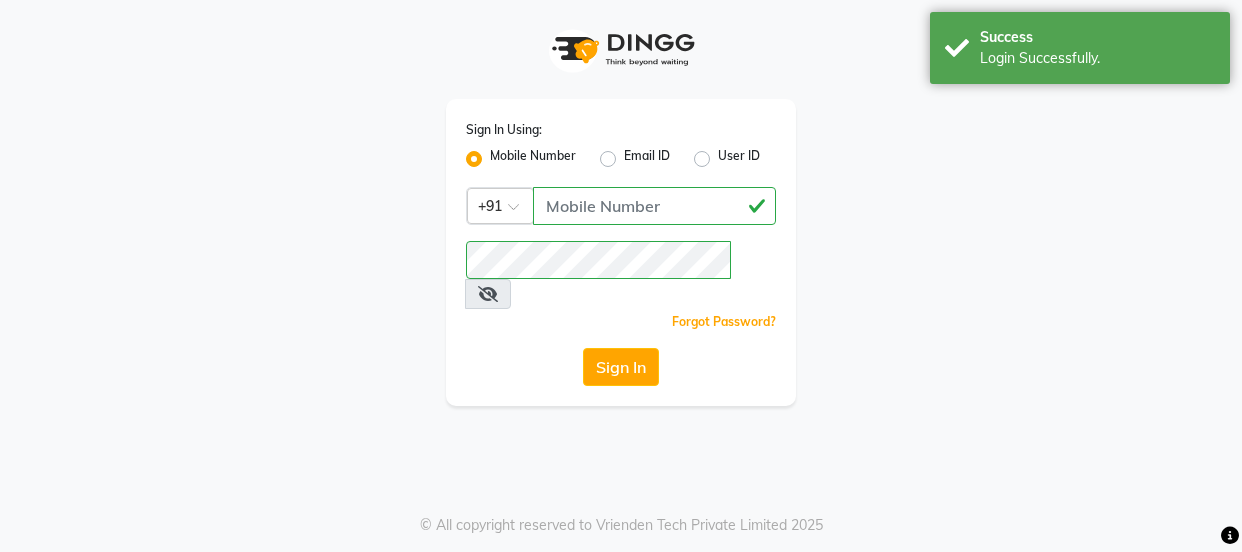 scroll, scrollTop: 0, scrollLeft: 0, axis: both 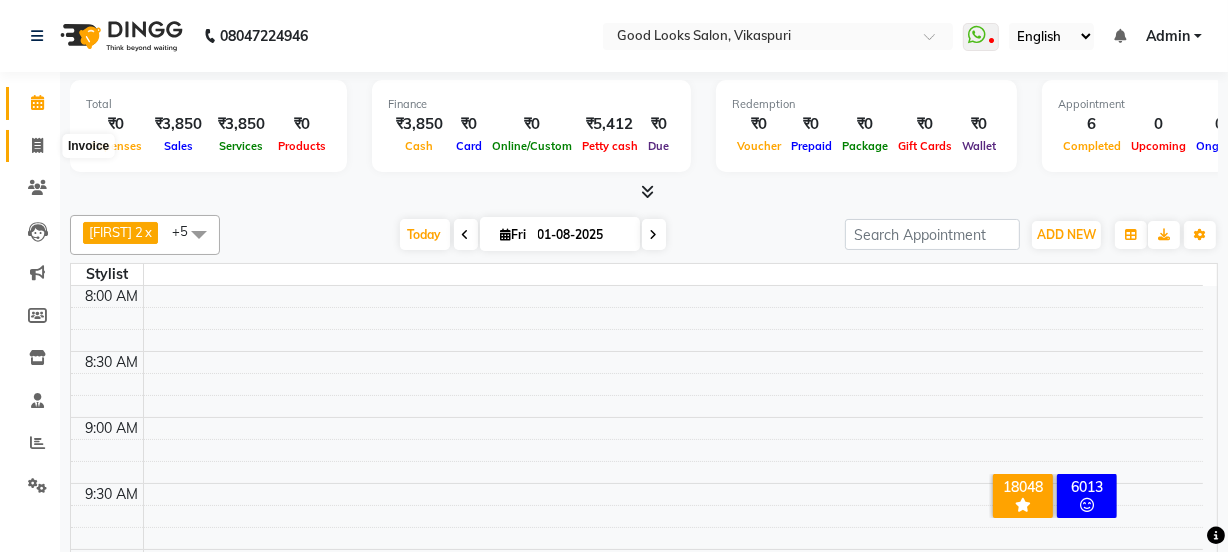 click 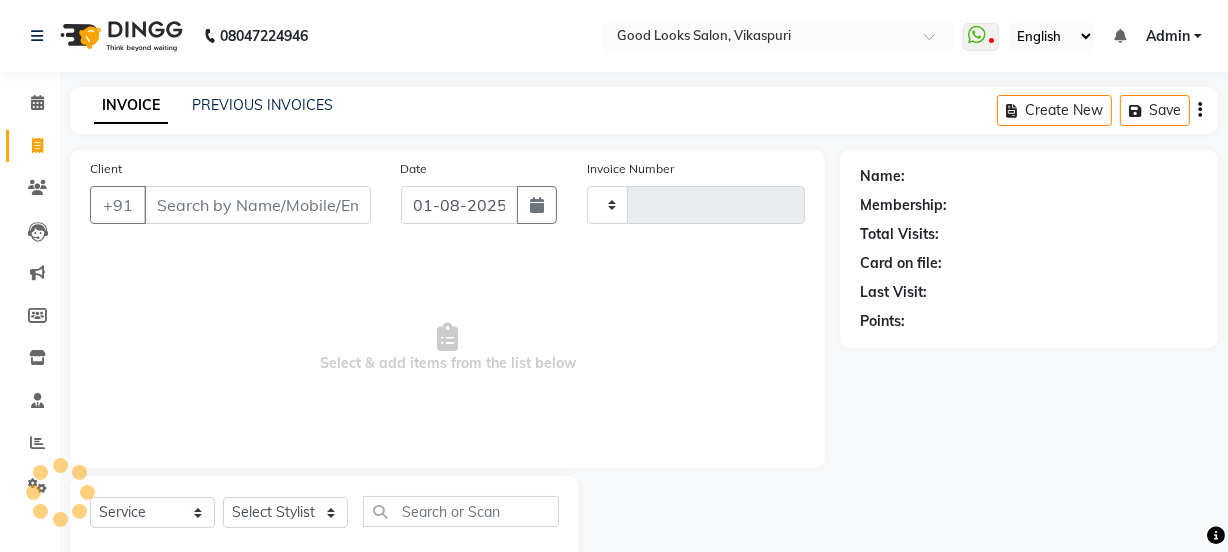 type on "3068" 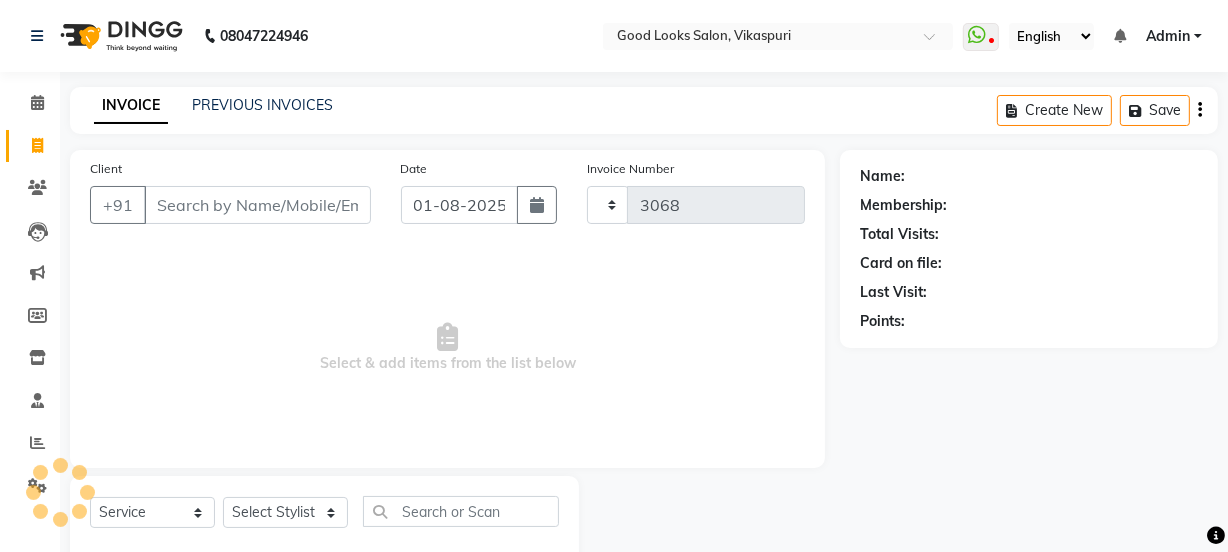 select on "4230" 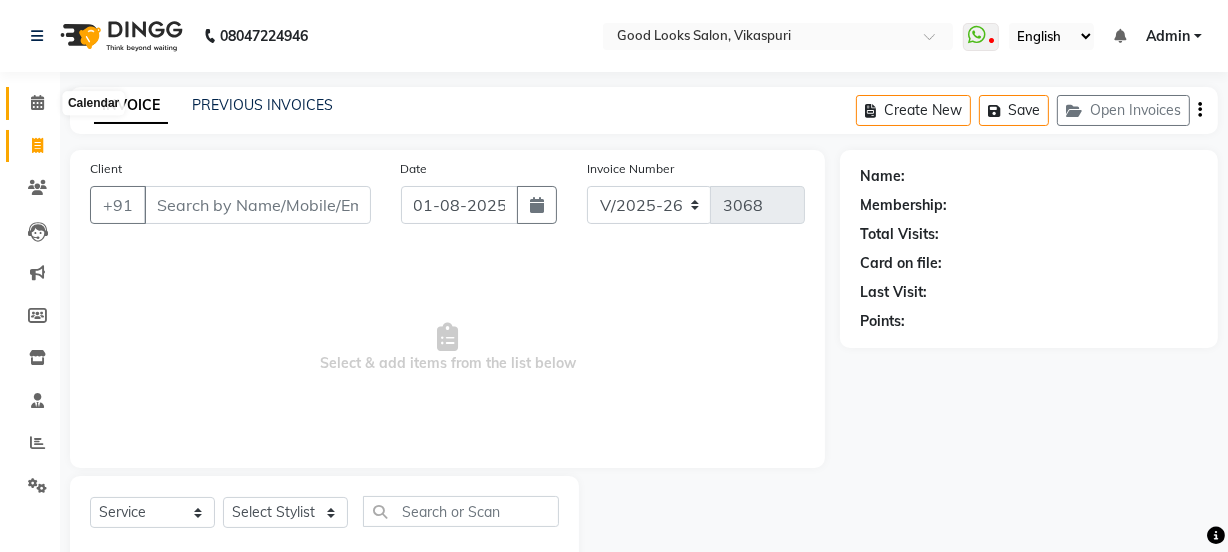 click 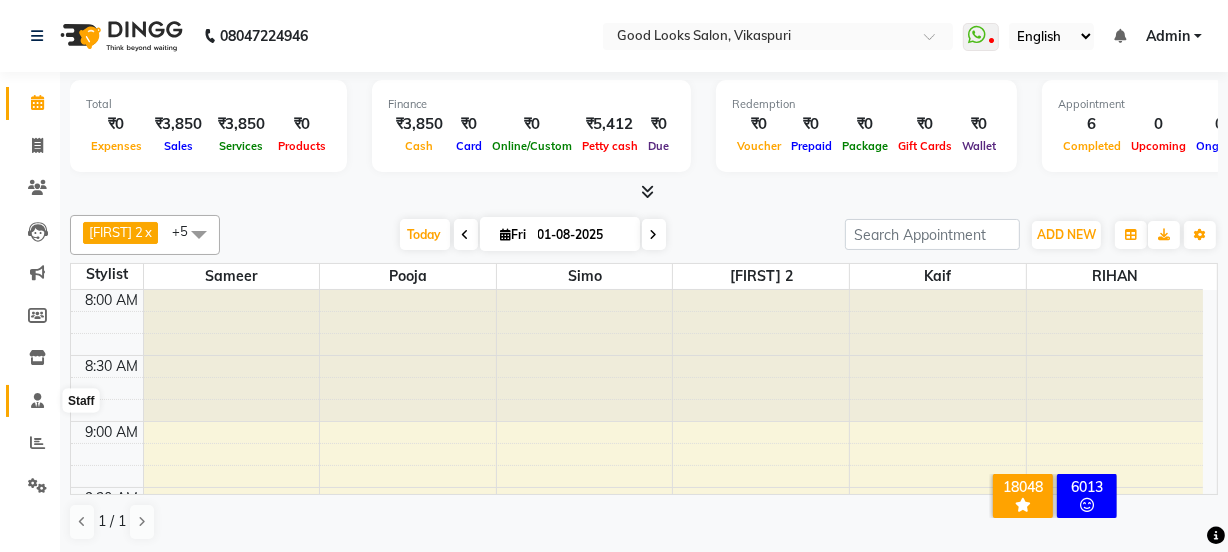 scroll, scrollTop: 3, scrollLeft: 0, axis: vertical 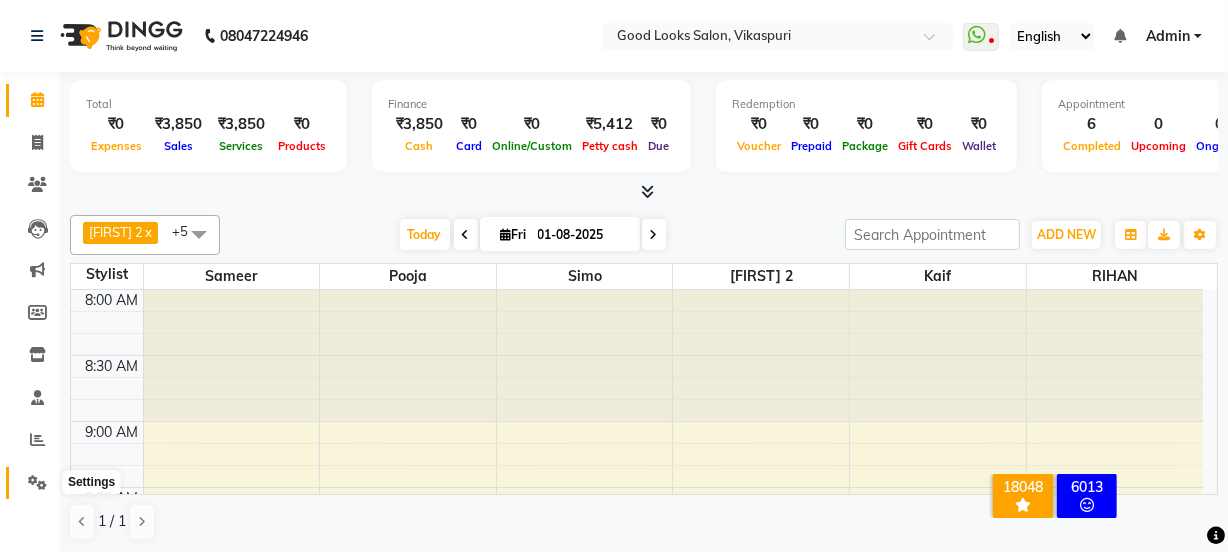click 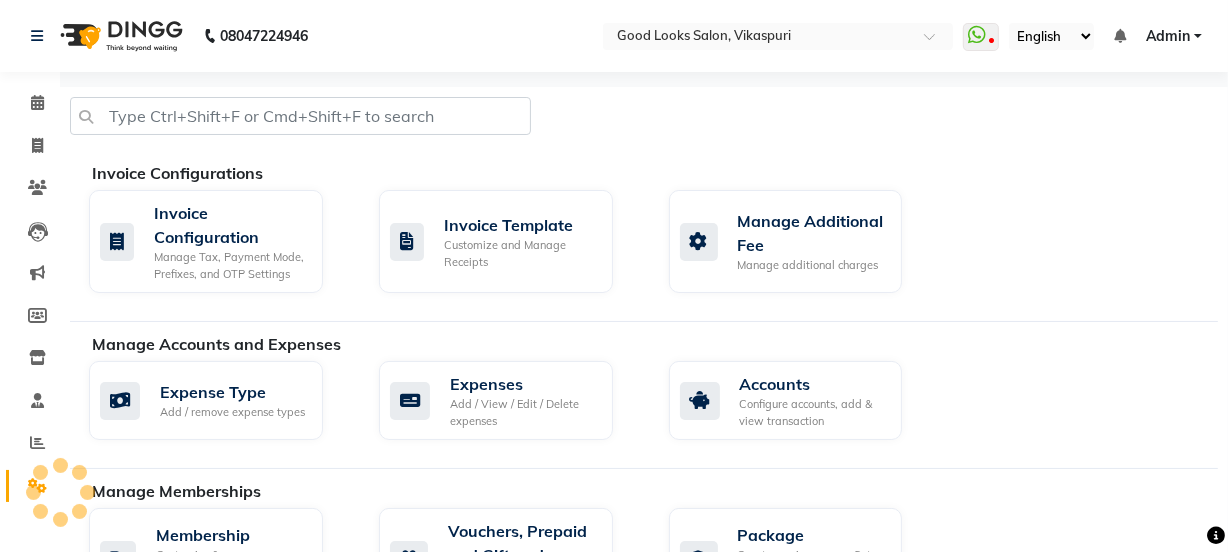 scroll, scrollTop: 0, scrollLeft: 0, axis: both 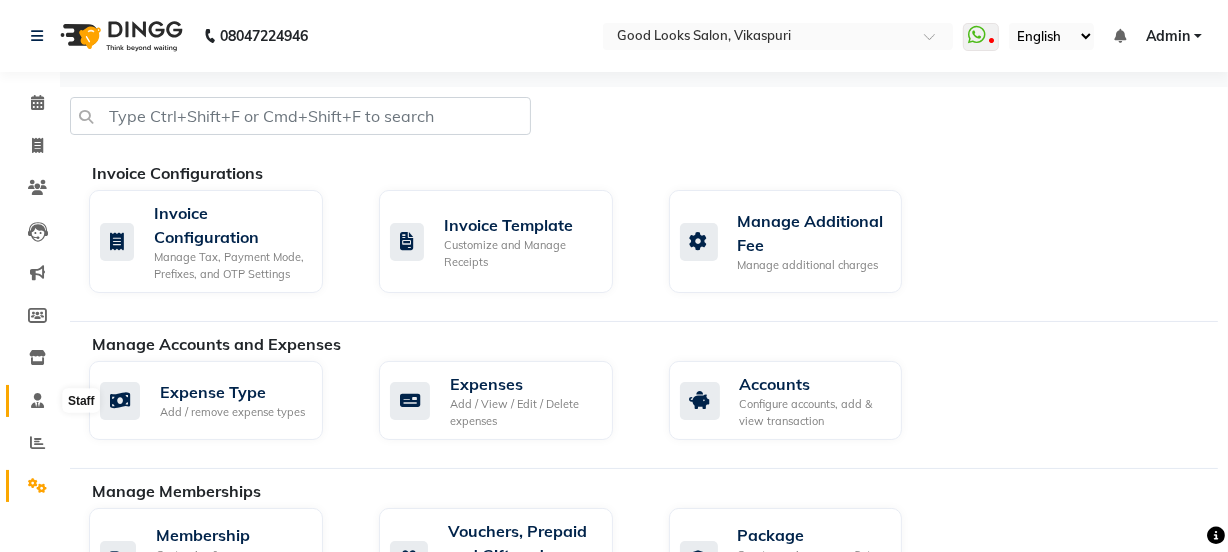 click 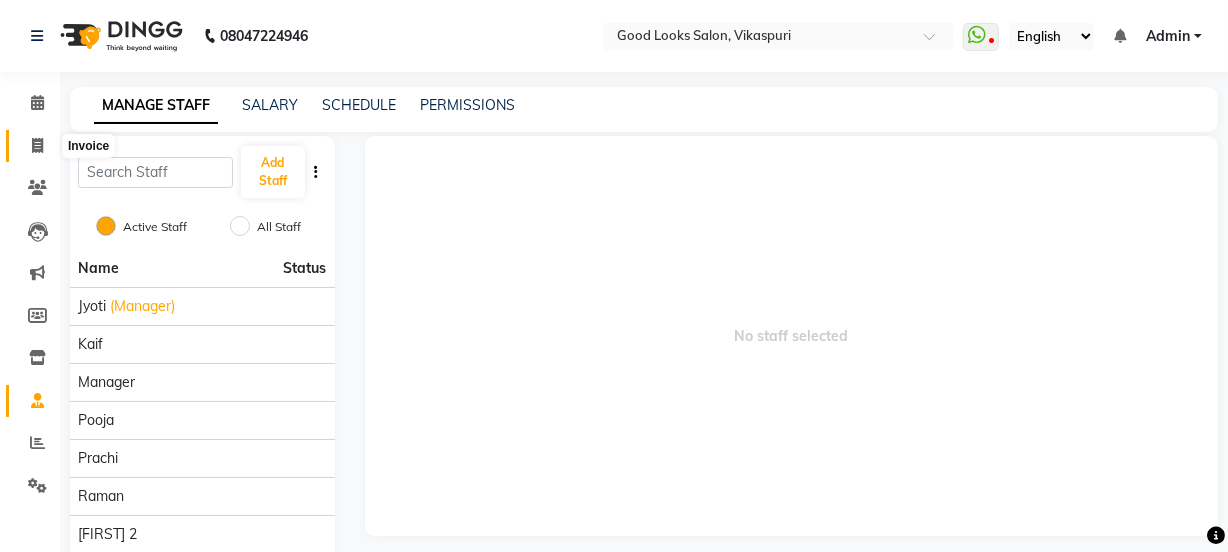 click 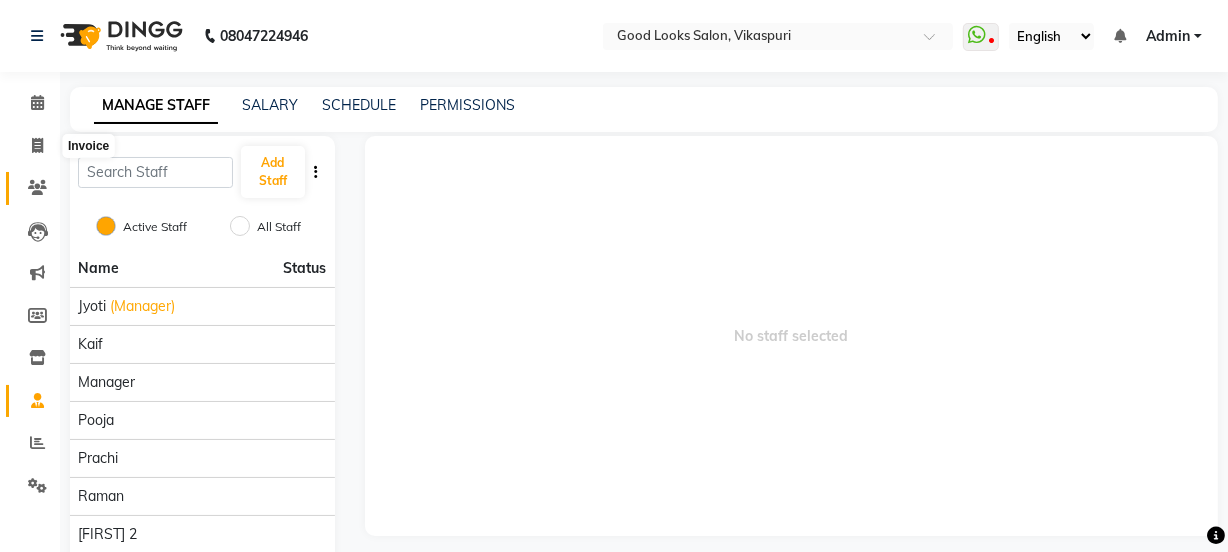 select on "4230" 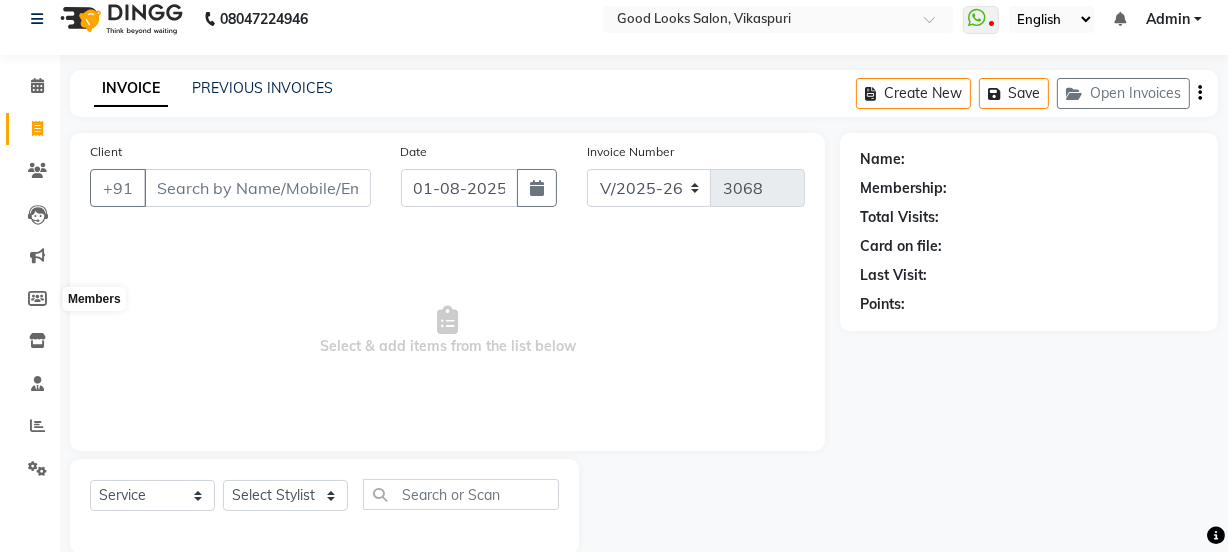 scroll, scrollTop: 0, scrollLeft: 0, axis: both 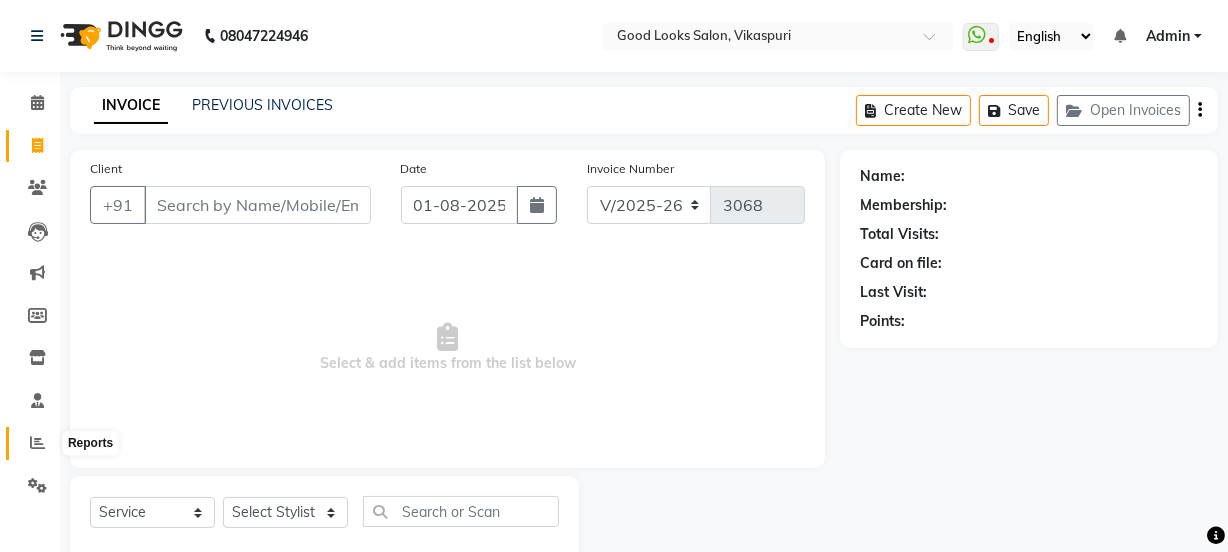 click 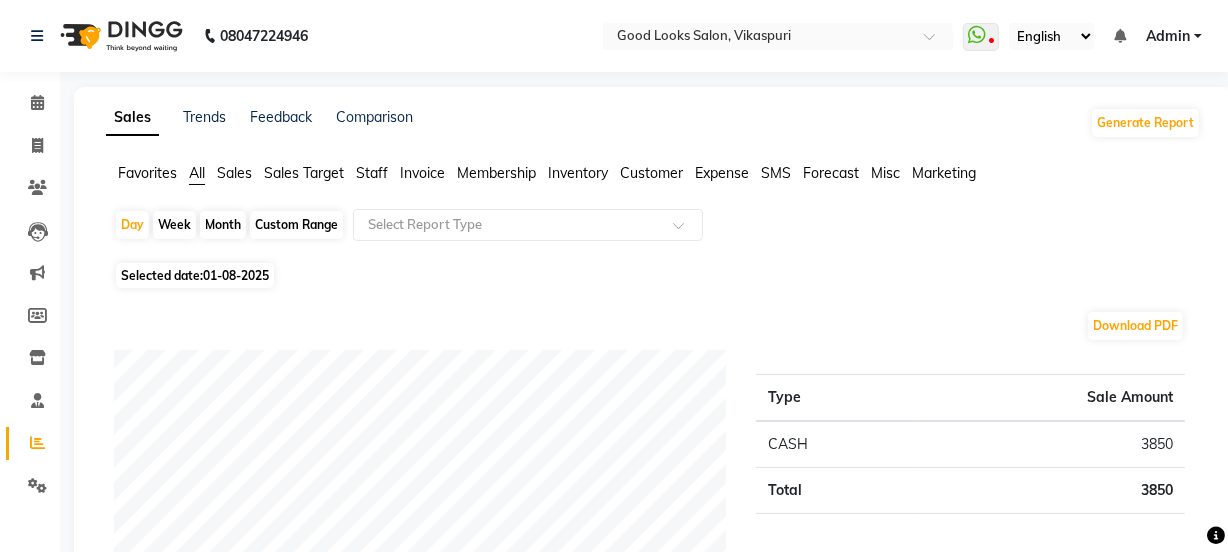click on "Month" 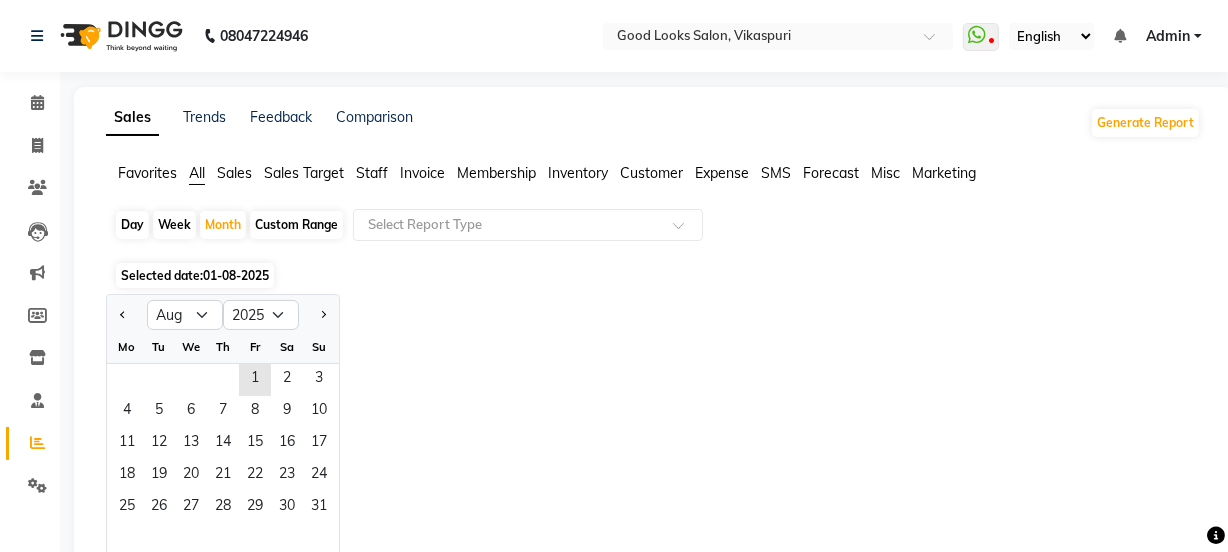 click 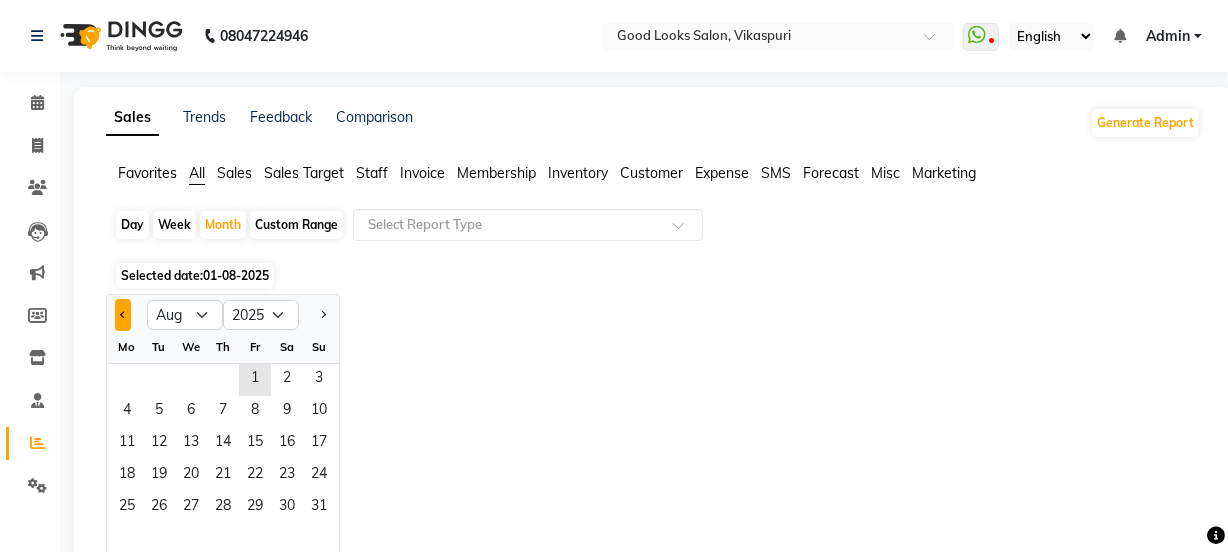 click 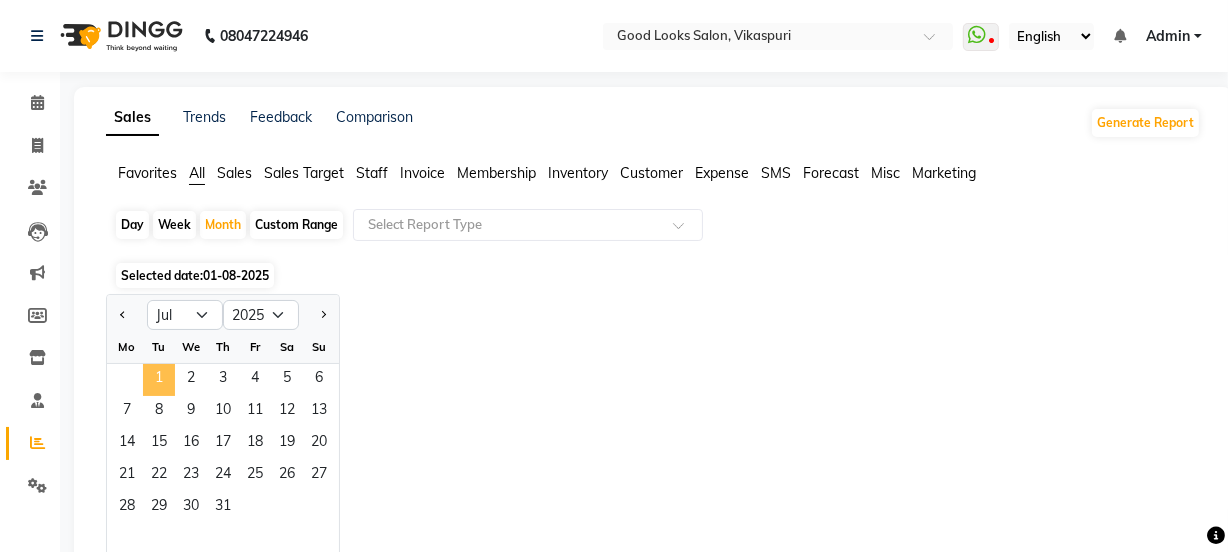 click on "1" 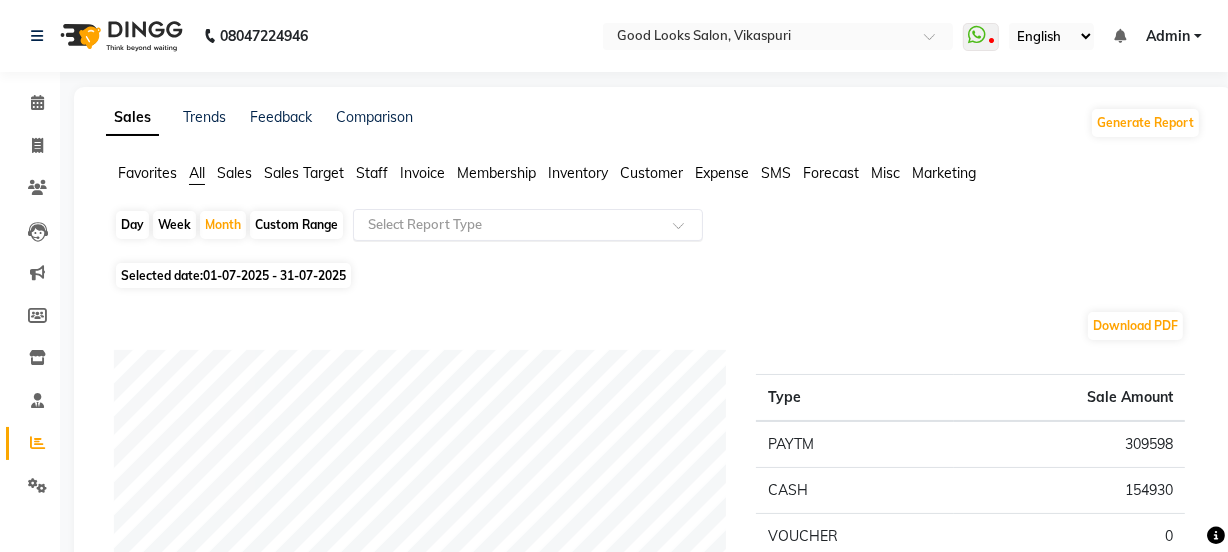 click 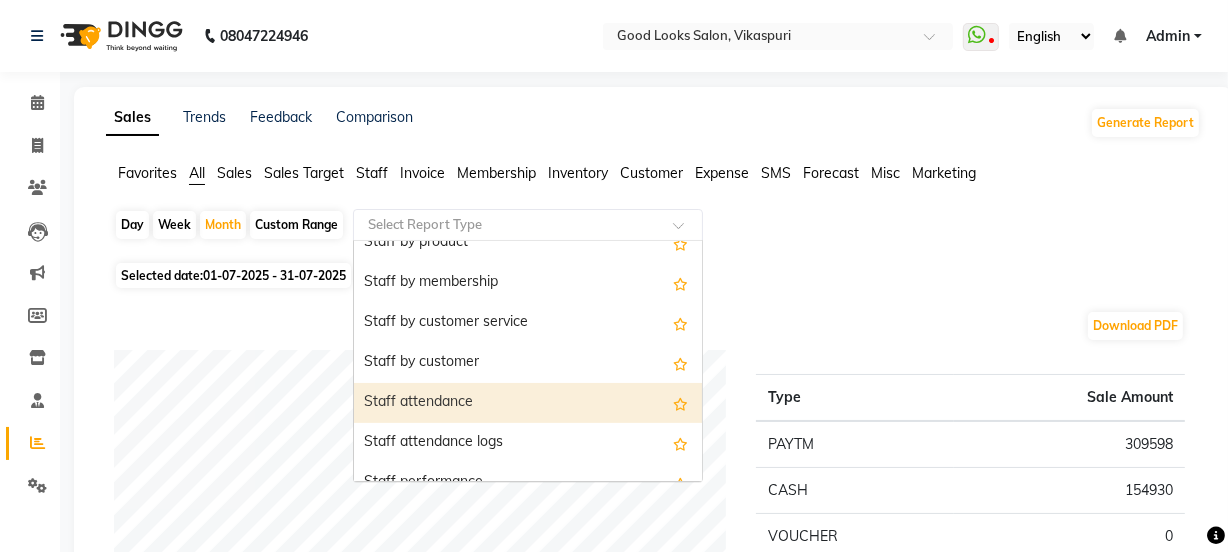scroll, scrollTop: 1090, scrollLeft: 0, axis: vertical 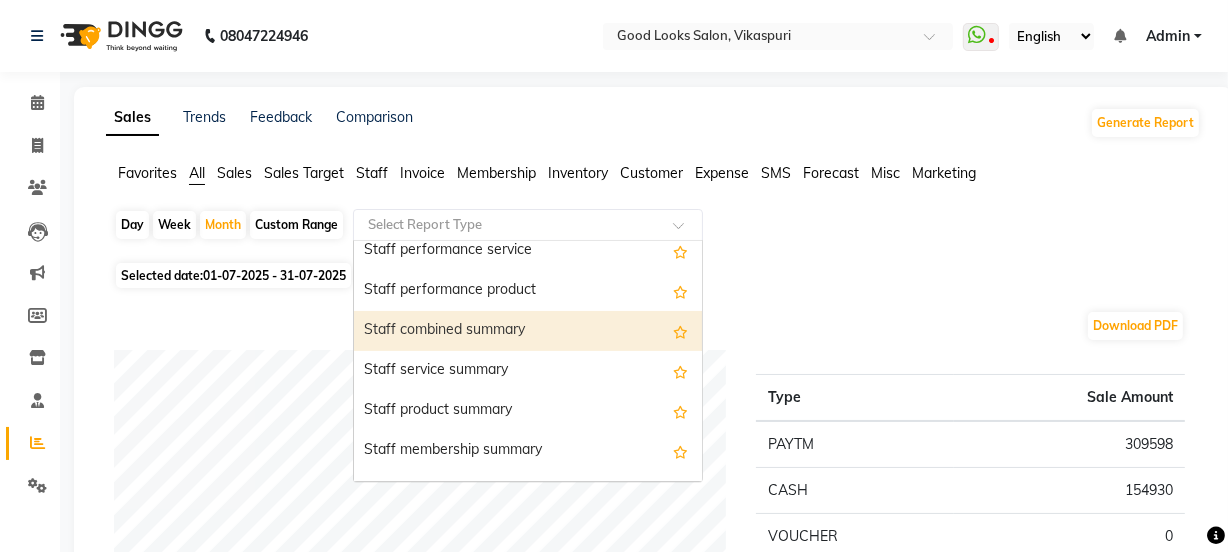 click on "Staff combined summary" at bounding box center [528, 331] 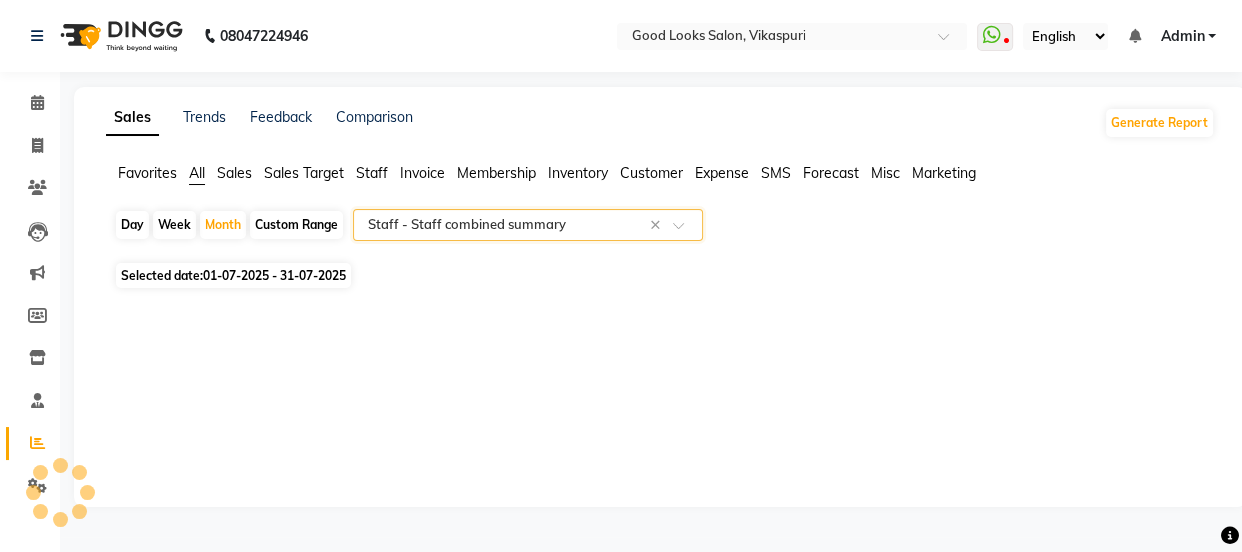 select on "filtered_report" 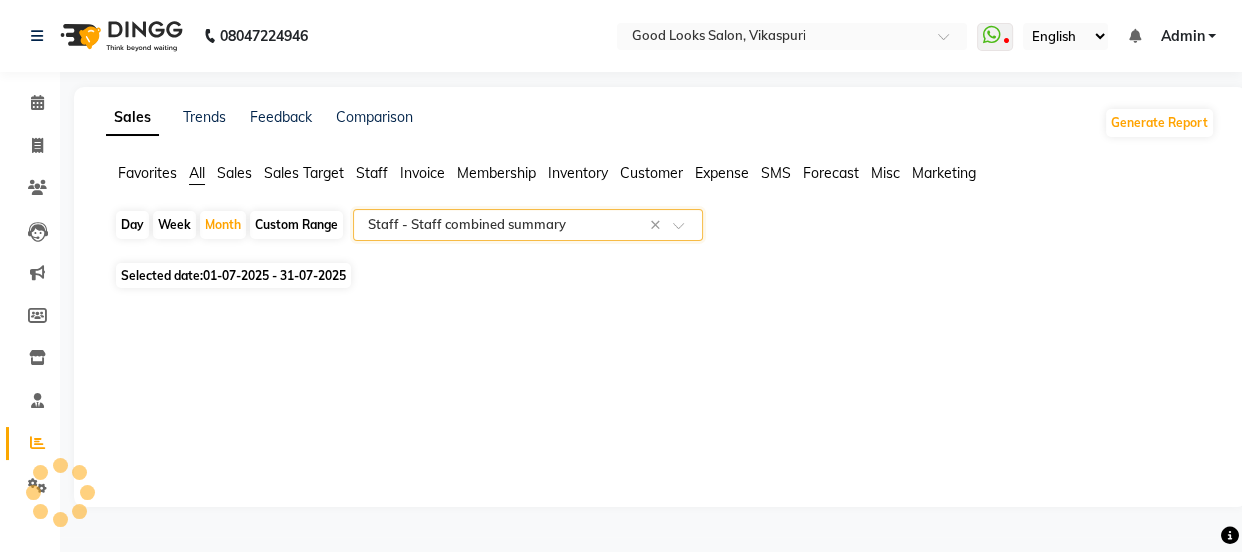 select on "pdf" 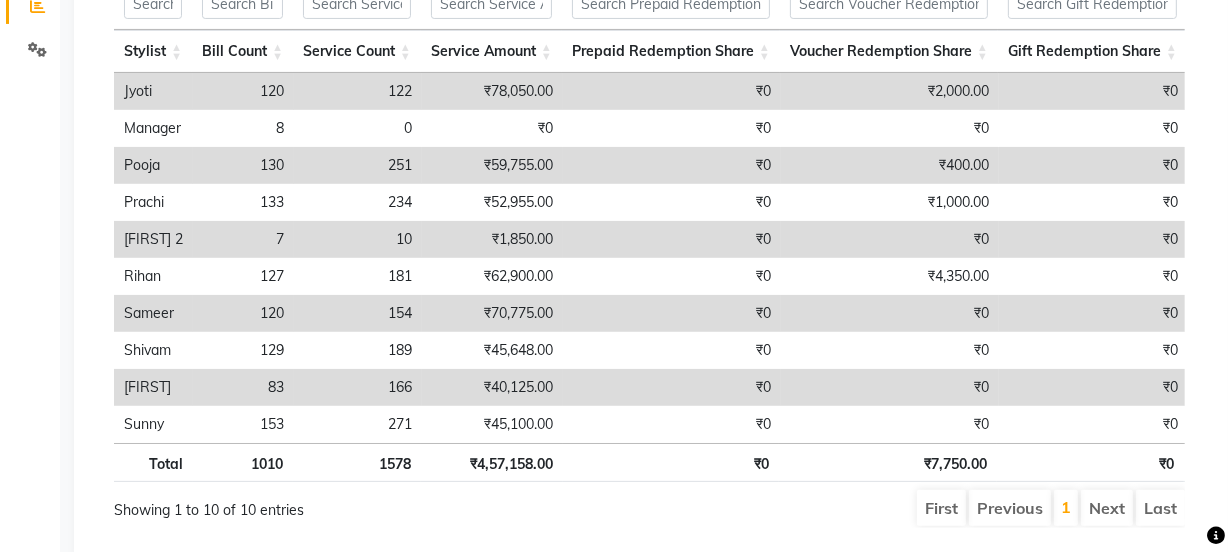 scroll, scrollTop: 0, scrollLeft: 0, axis: both 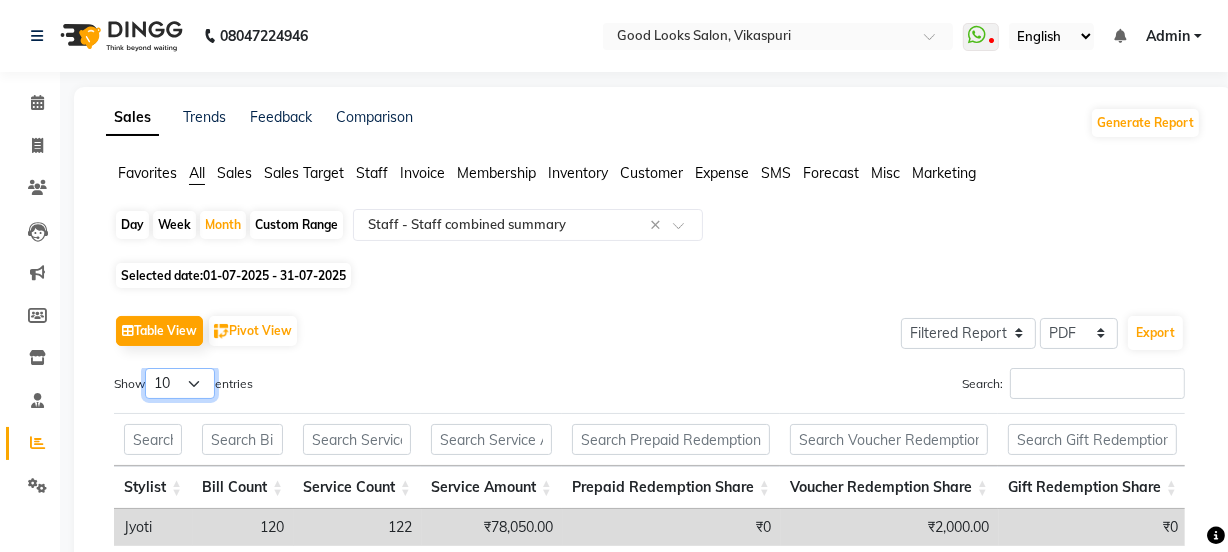 click on "10 25 50 100" at bounding box center [180, 383] 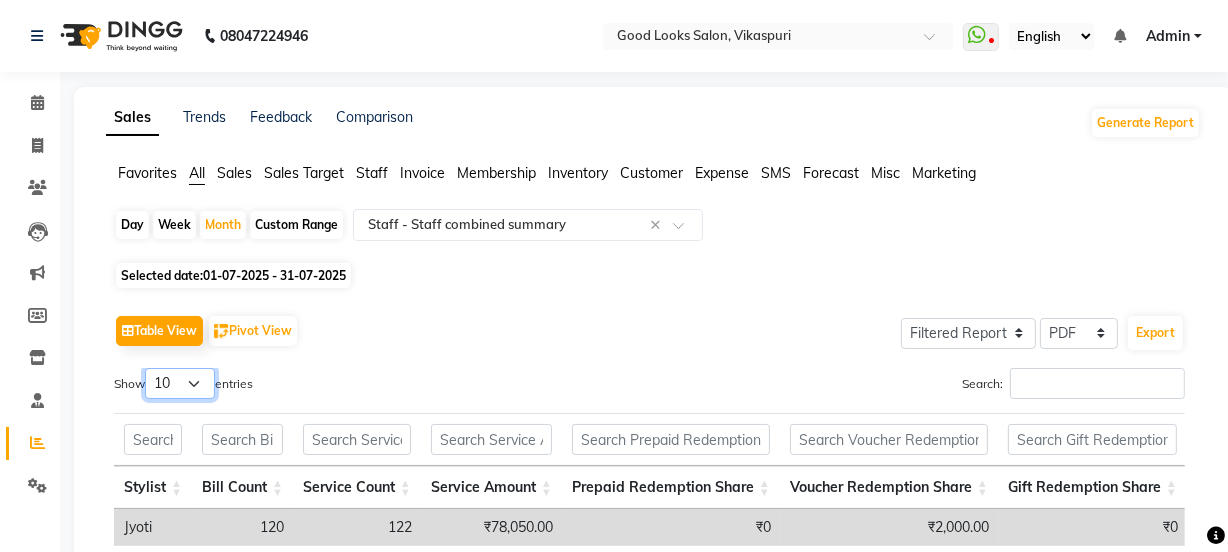 select on "100" 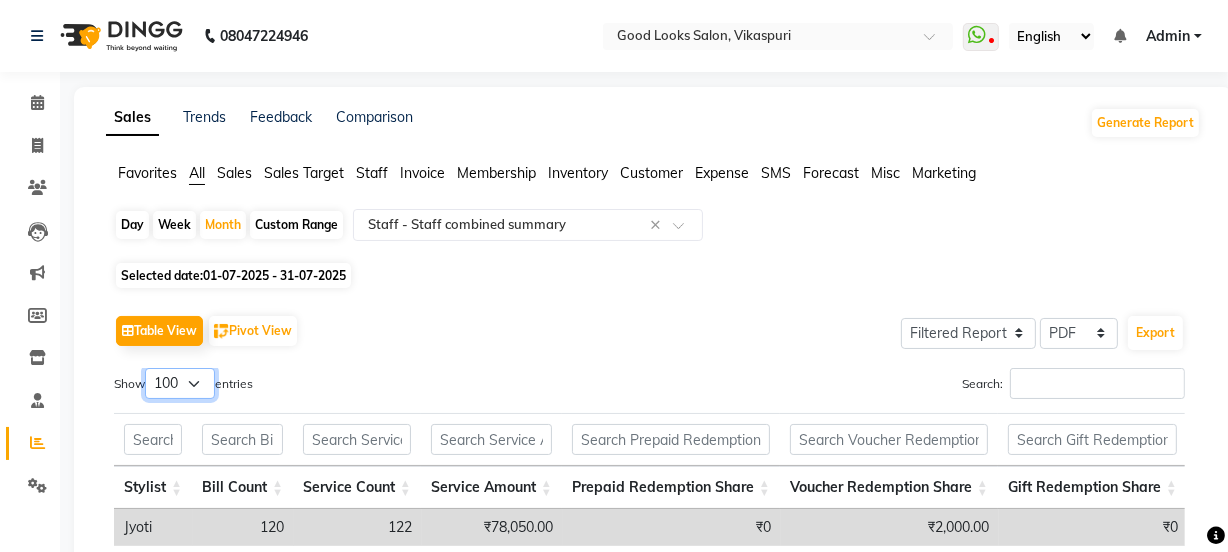 click on "10 25 50 100" at bounding box center [180, 383] 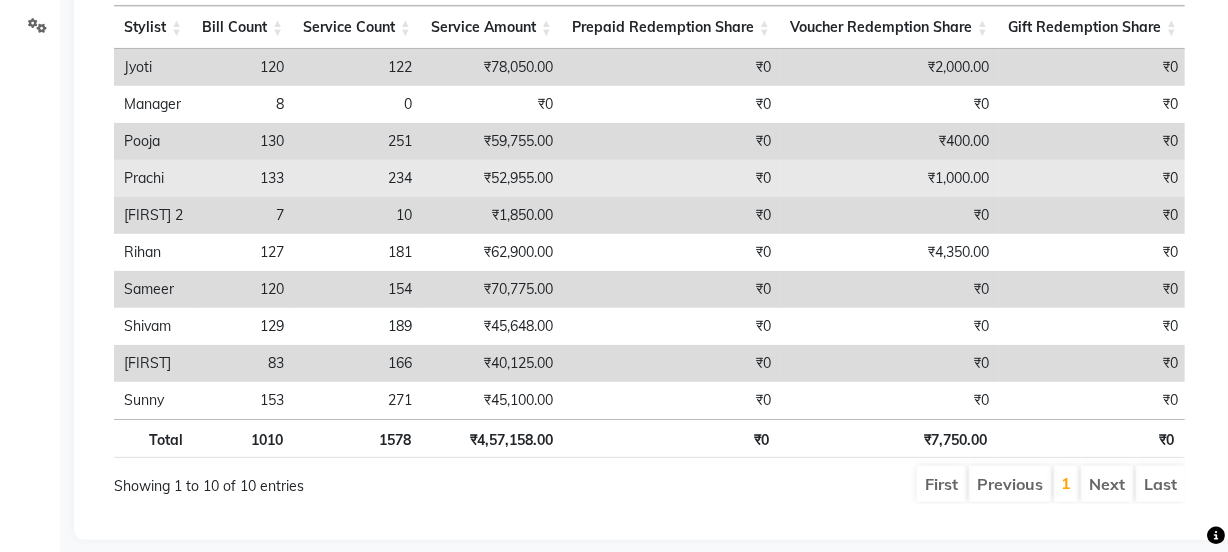 scroll, scrollTop: 504, scrollLeft: 0, axis: vertical 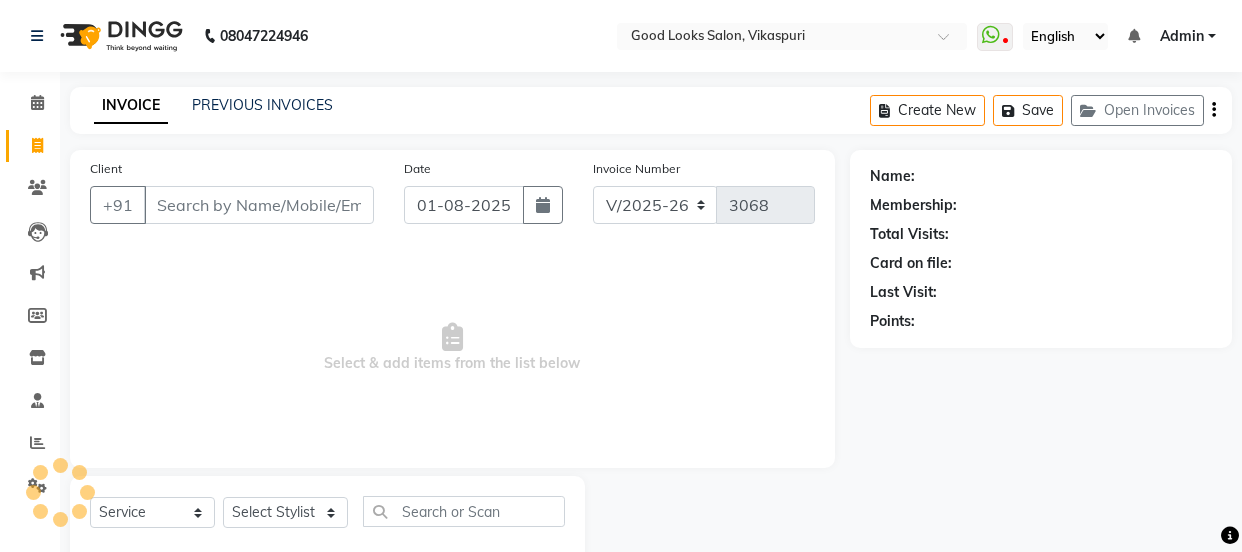 select on "4230" 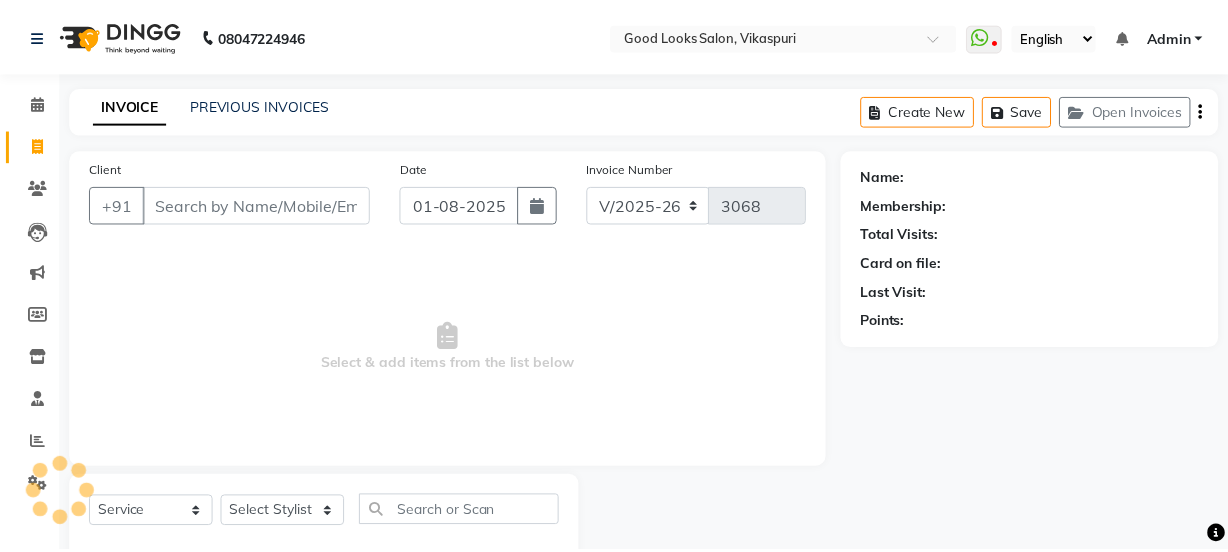 scroll, scrollTop: 0, scrollLeft: 0, axis: both 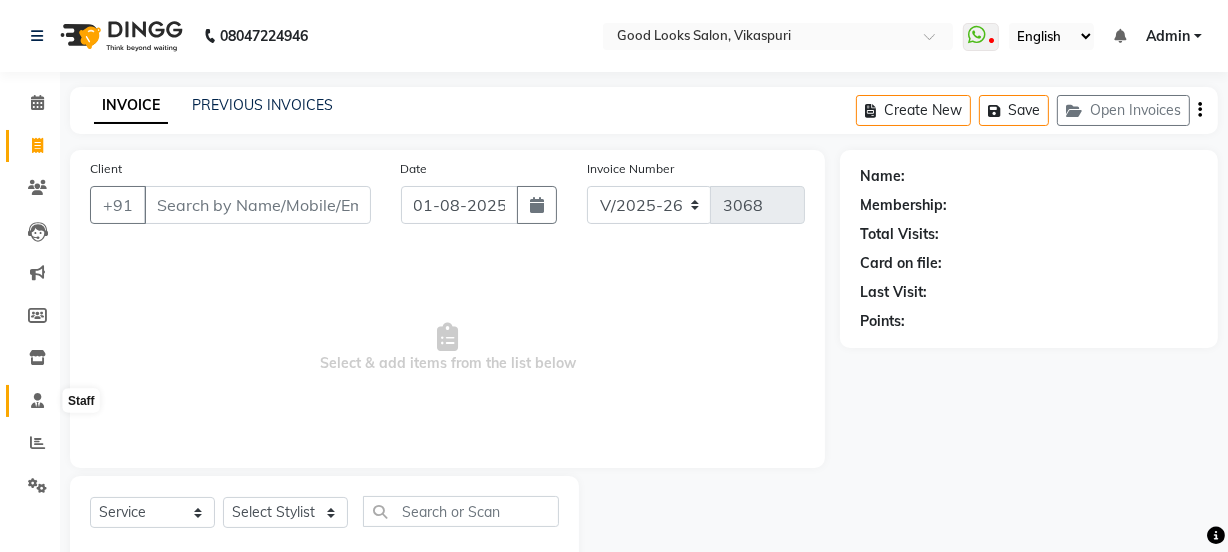 click 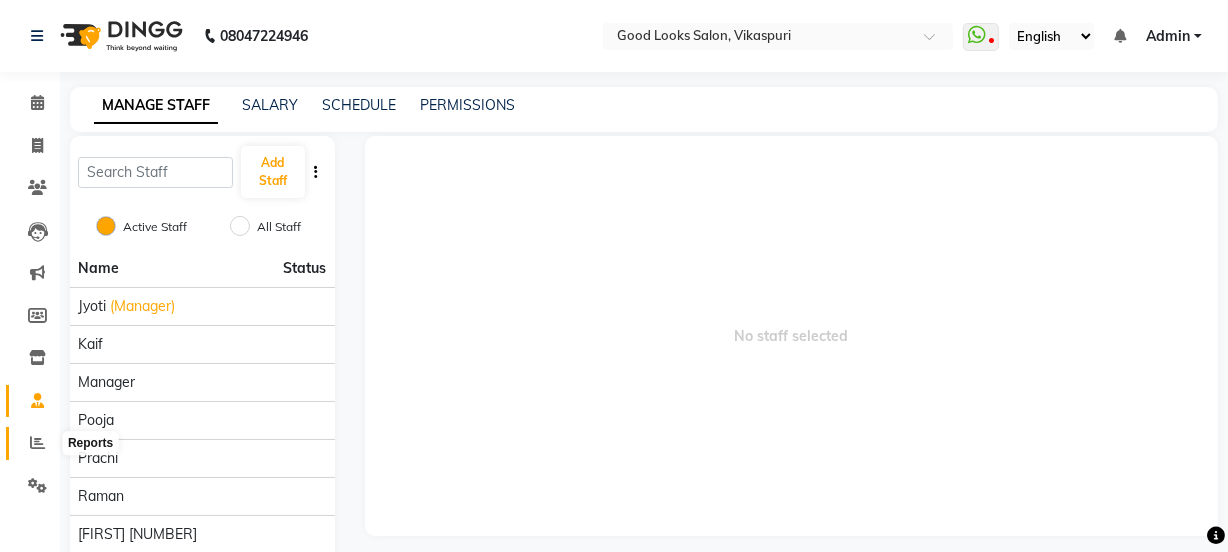 click 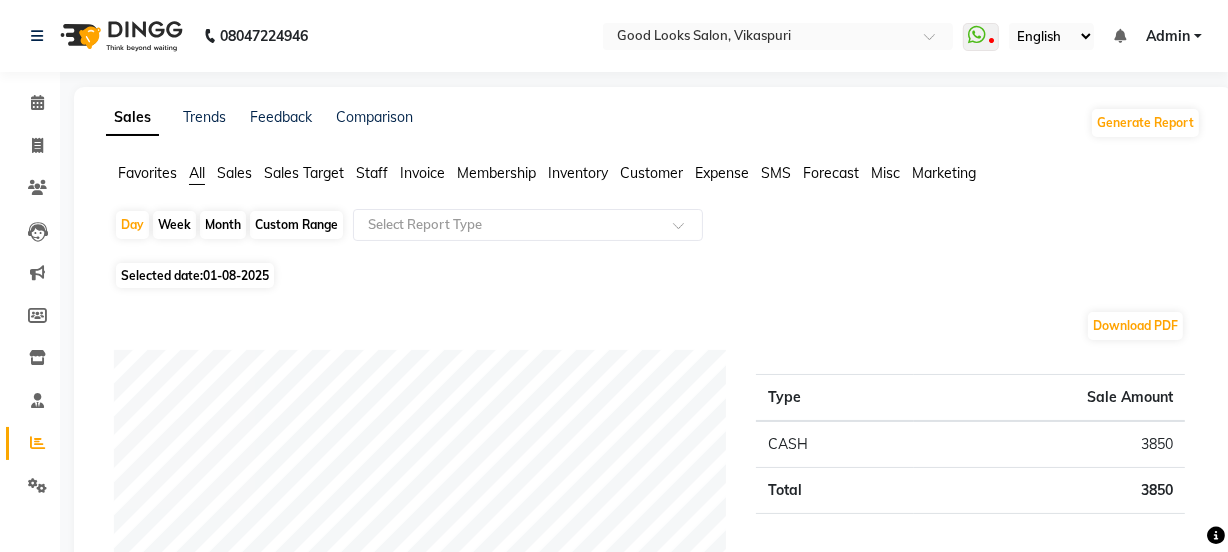drag, startPoint x: 212, startPoint y: 219, endPoint x: 212, endPoint y: 238, distance: 19 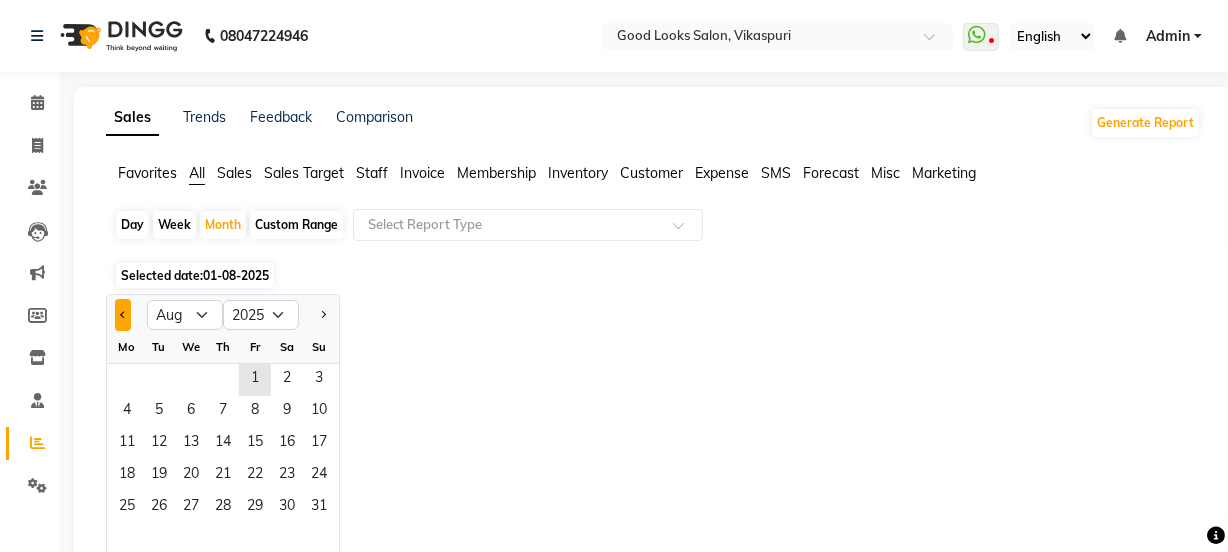 click 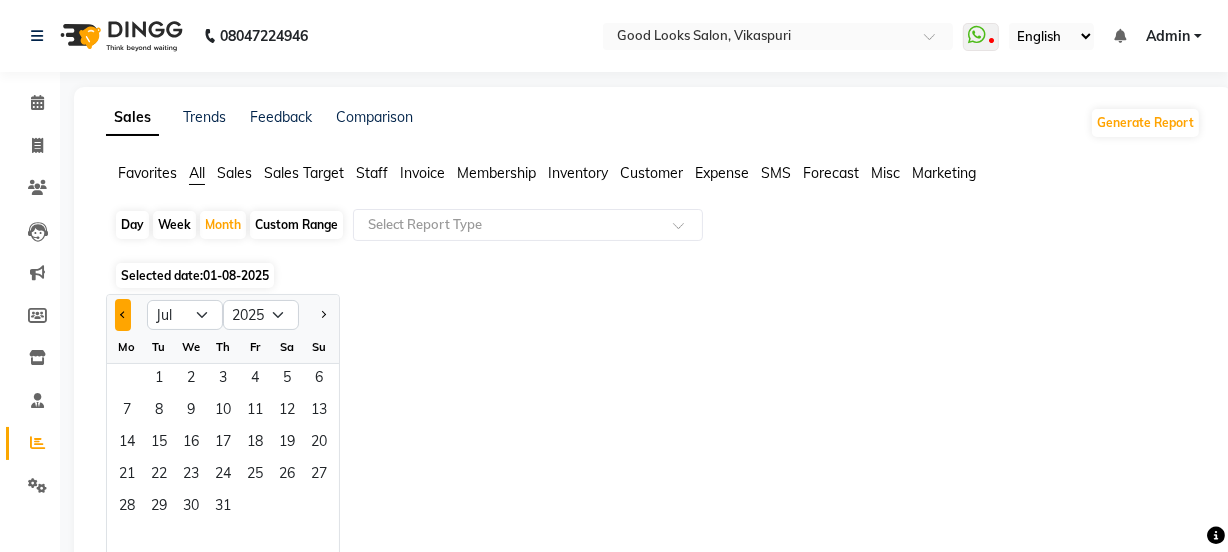 click 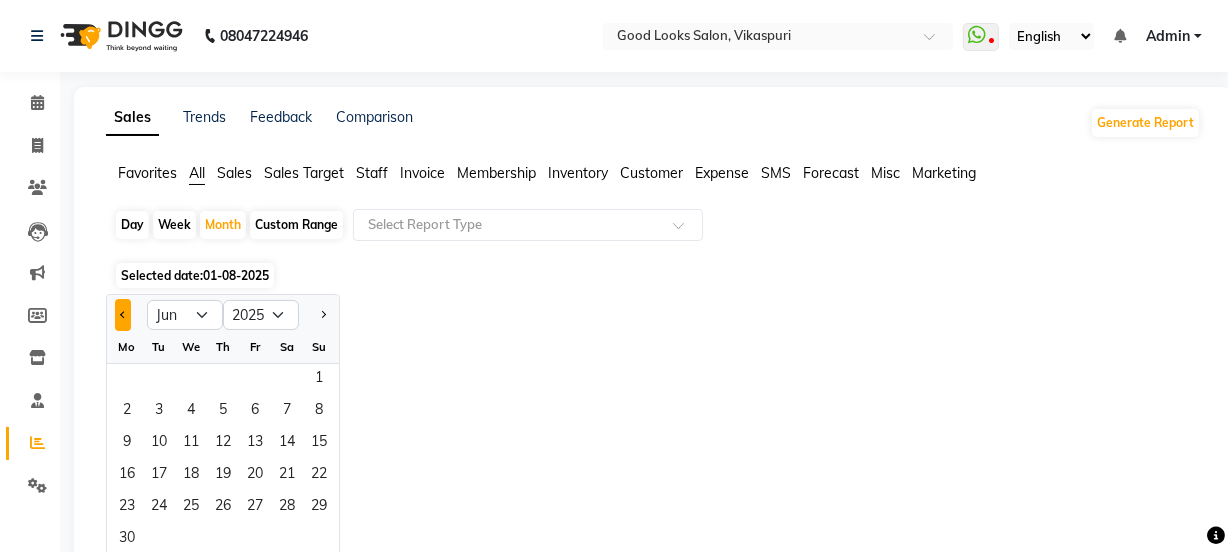 click 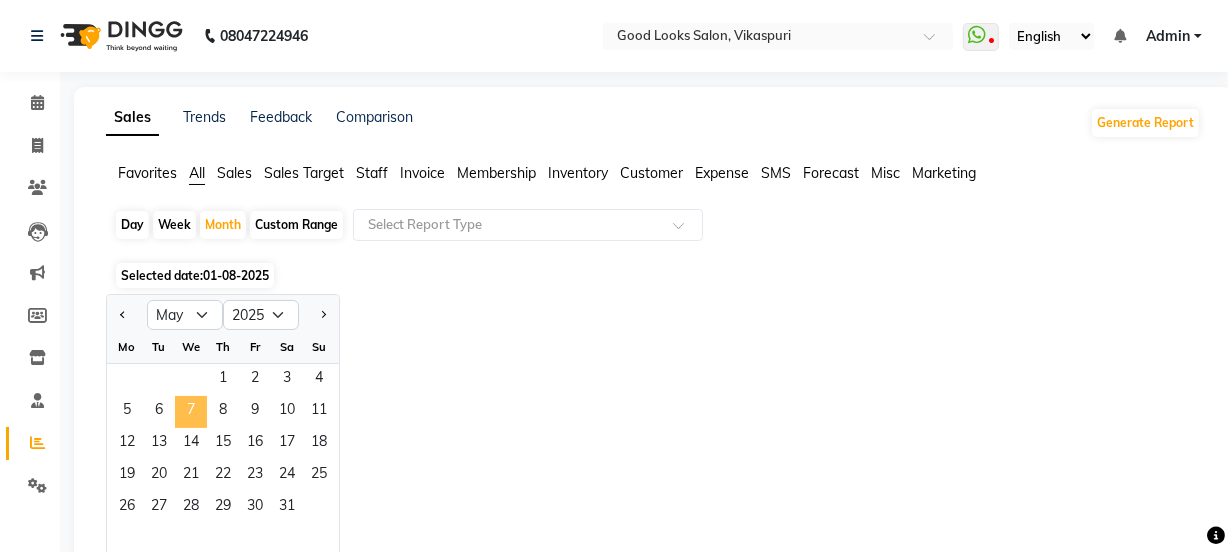 click on "7" 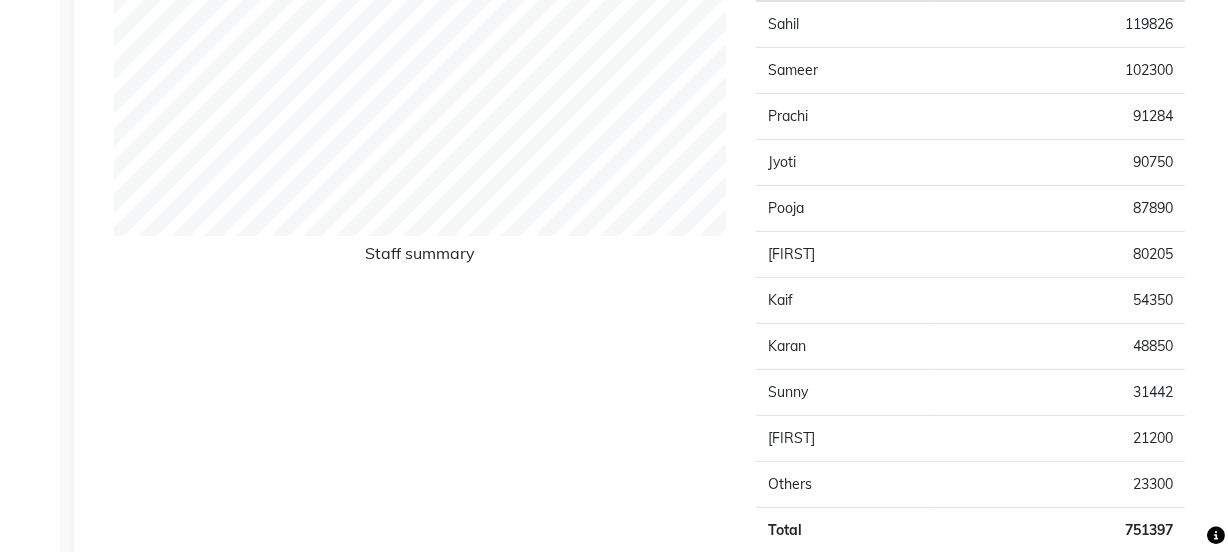 scroll, scrollTop: 0, scrollLeft: 0, axis: both 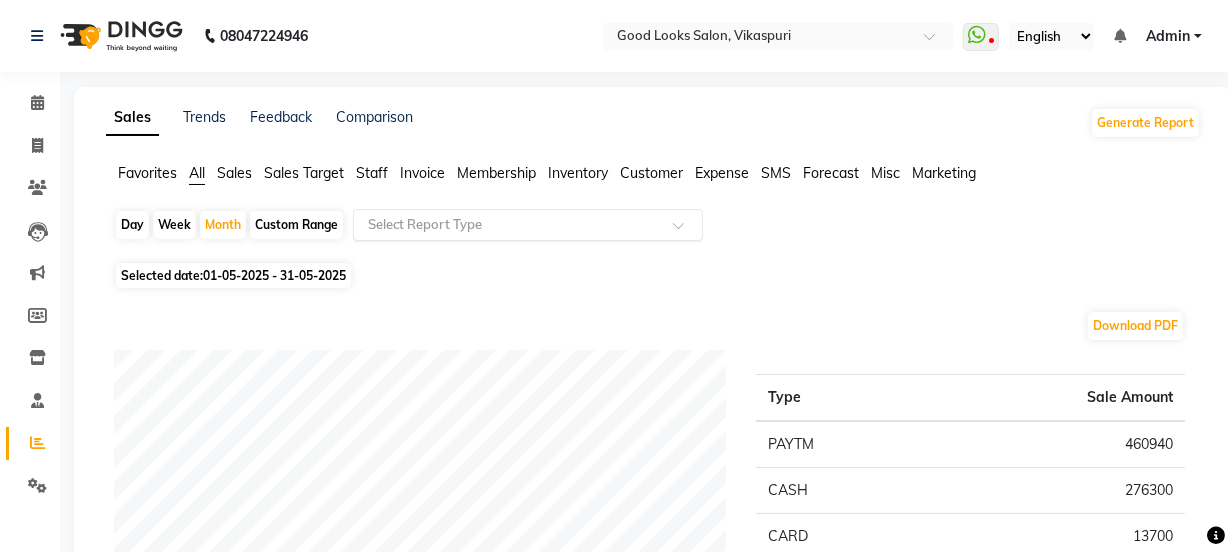 click 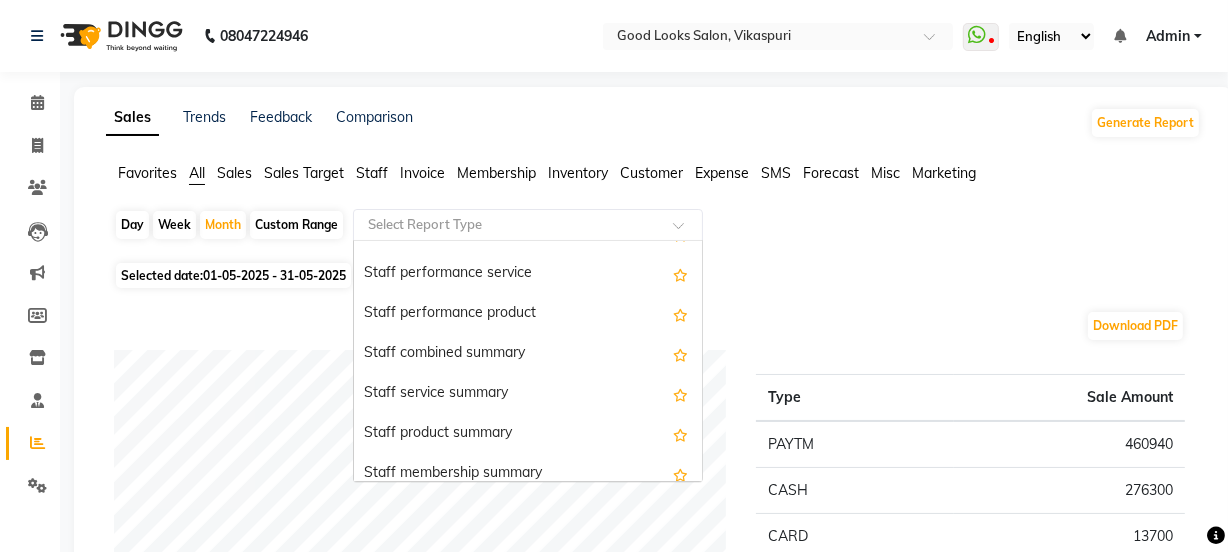 scroll, scrollTop: 1090, scrollLeft: 0, axis: vertical 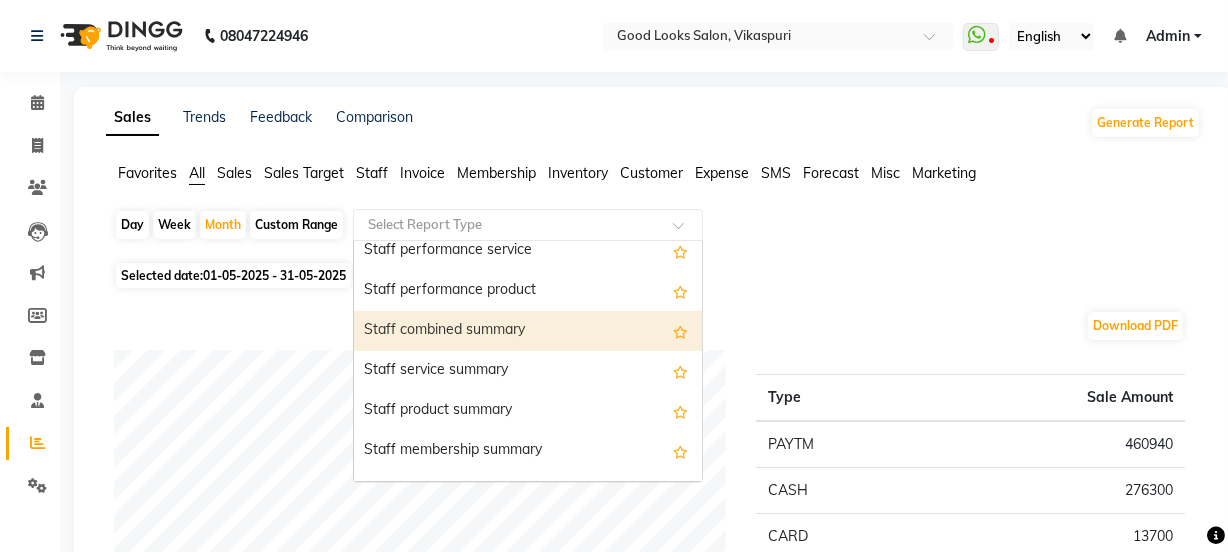 click on "Staff combined summary" at bounding box center (528, 331) 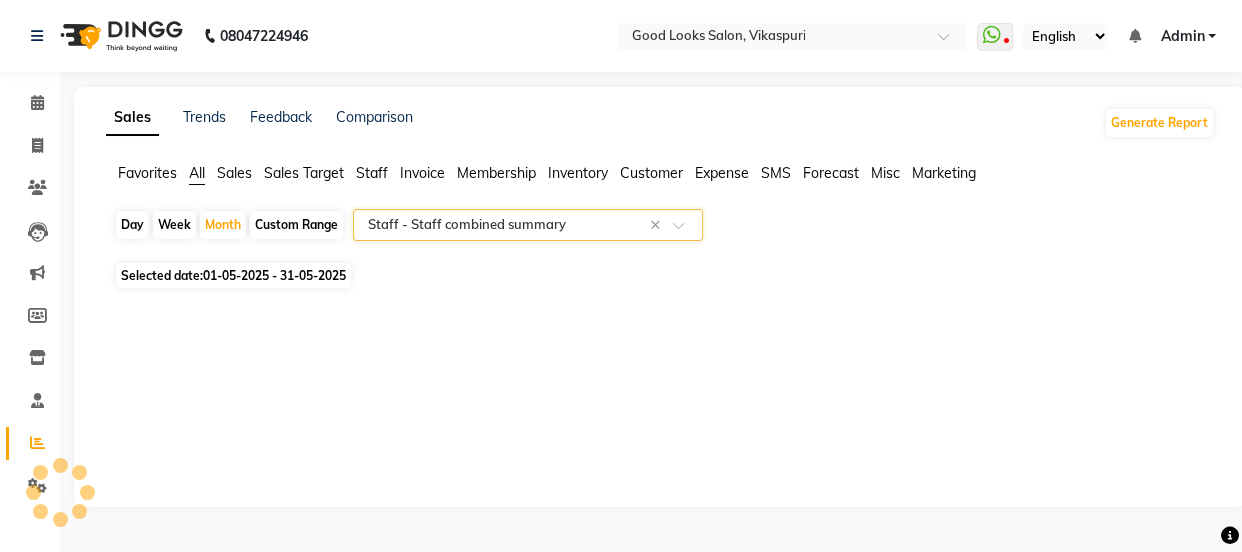 select on "filtered_report" 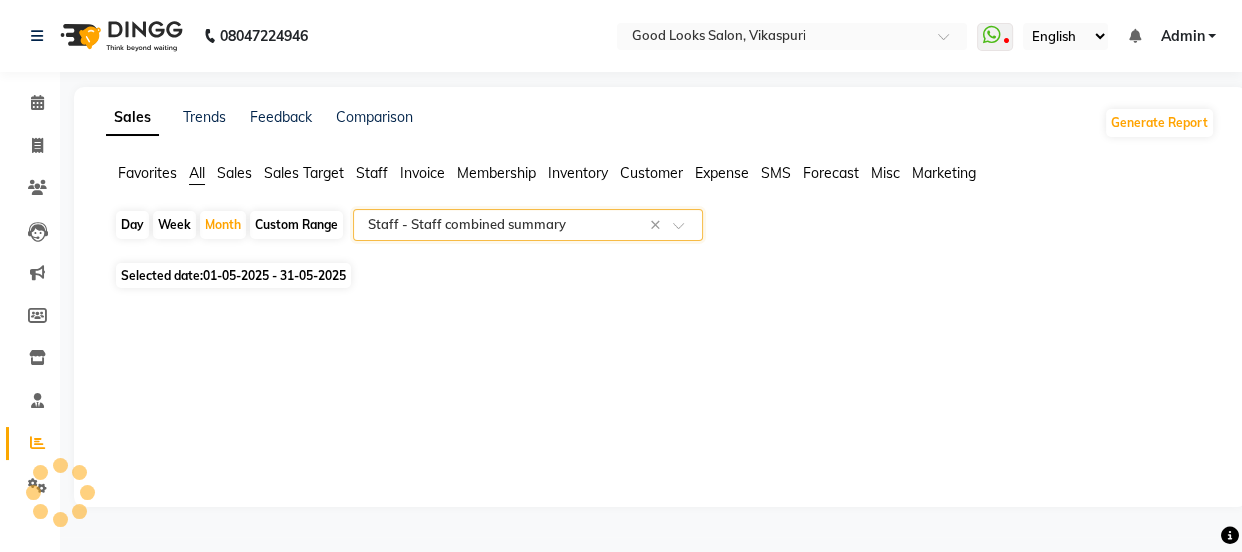select on "pdf" 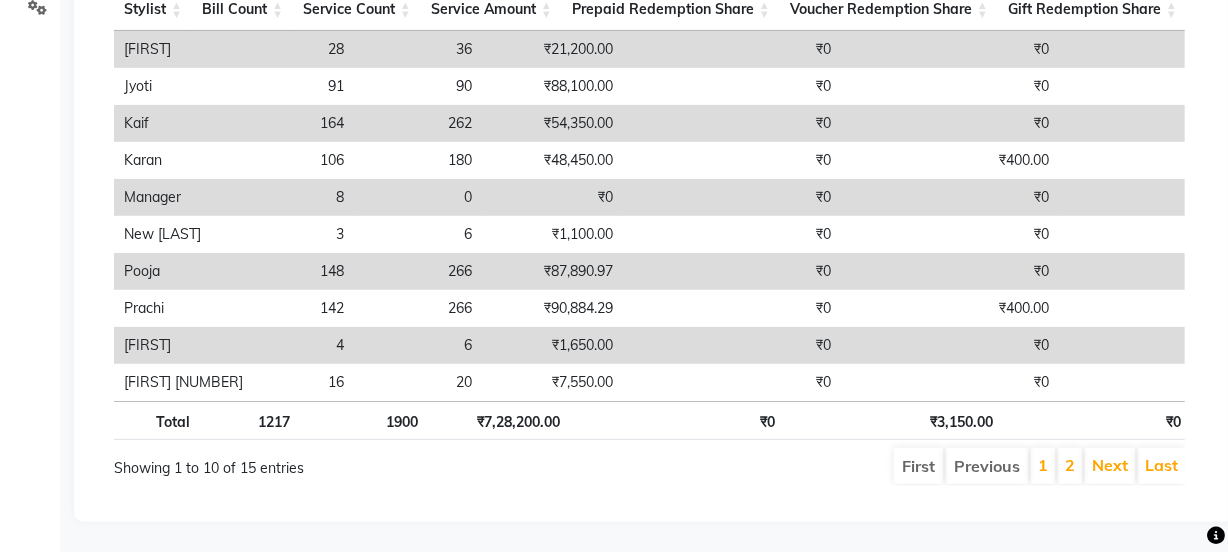 scroll, scrollTop: 0, scrollLeft: 0, axis: both 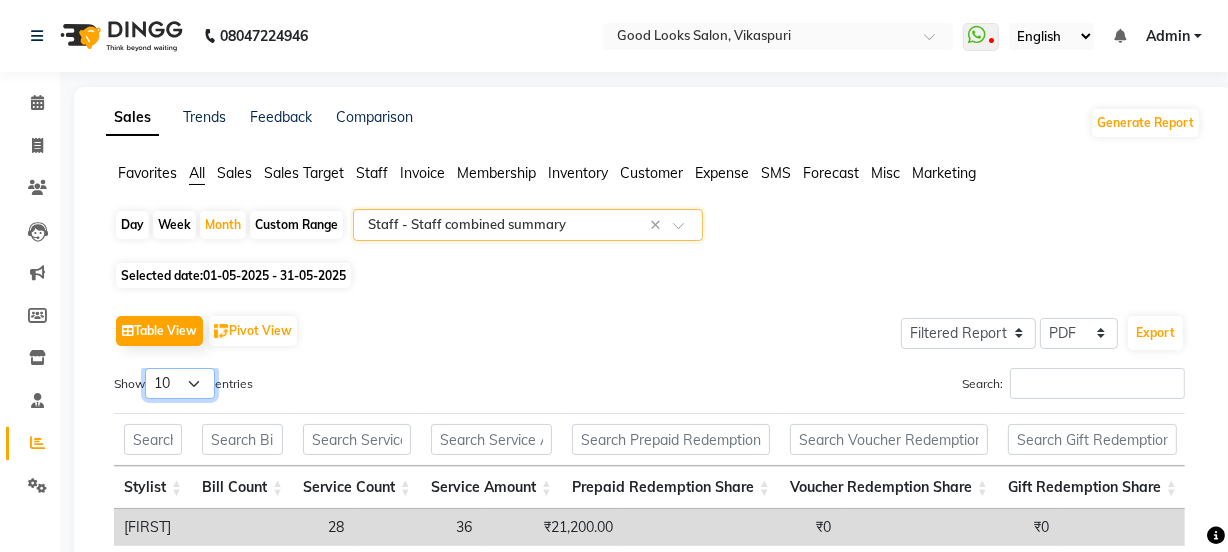 click on "10 25 50 100" at bounding box center (180, 383) 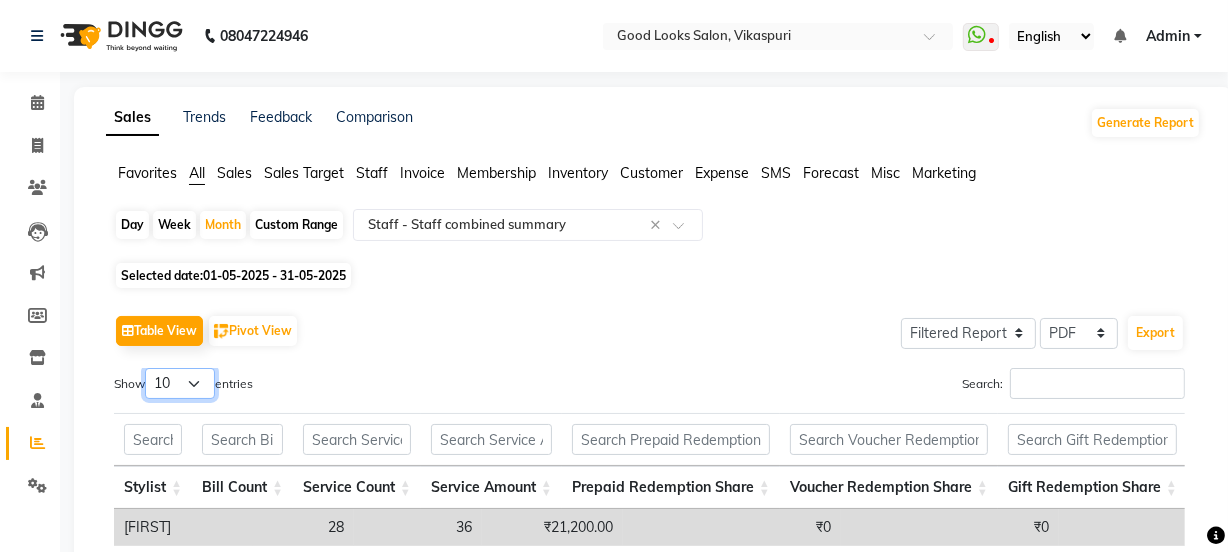select on "100" 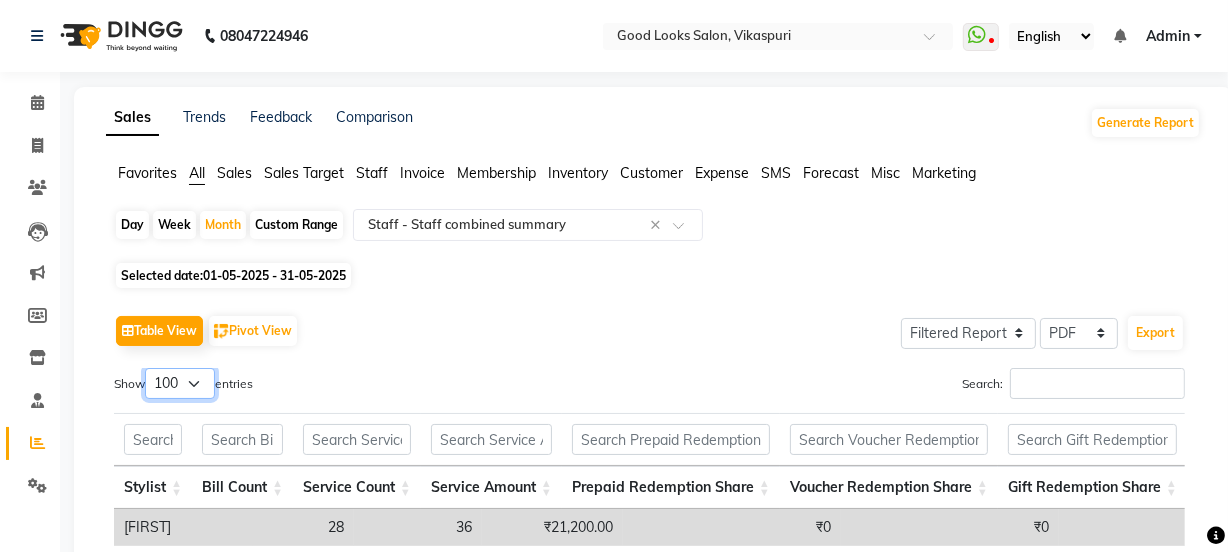 click on "10 25 50 100" at bounding box center (180, 383) 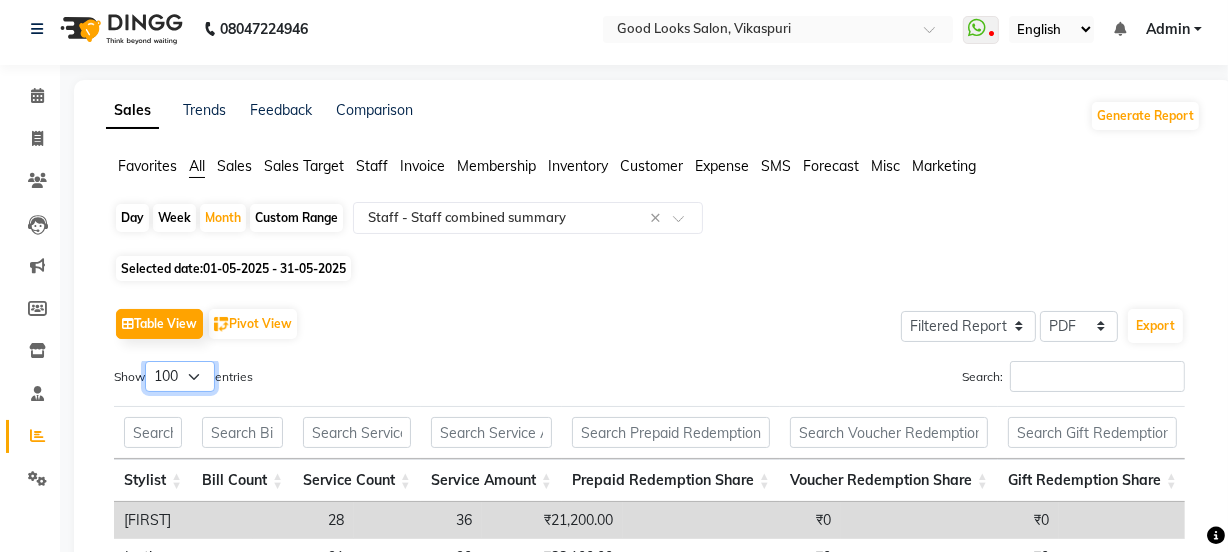 scroll, scrollTop: 272, scrollLeft: 0, axis: vertical 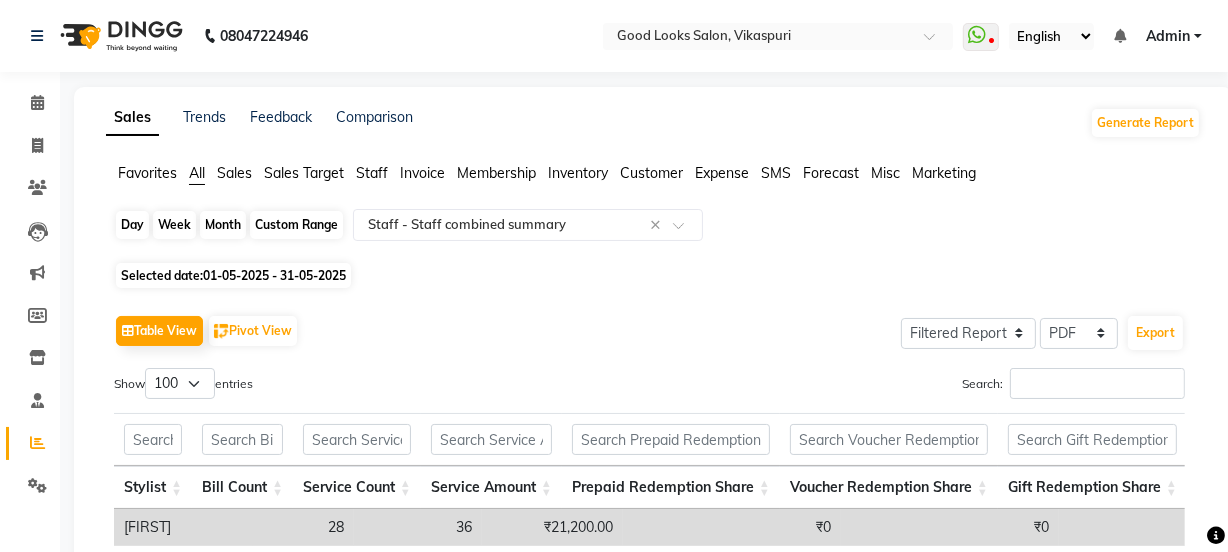 click on "Month" 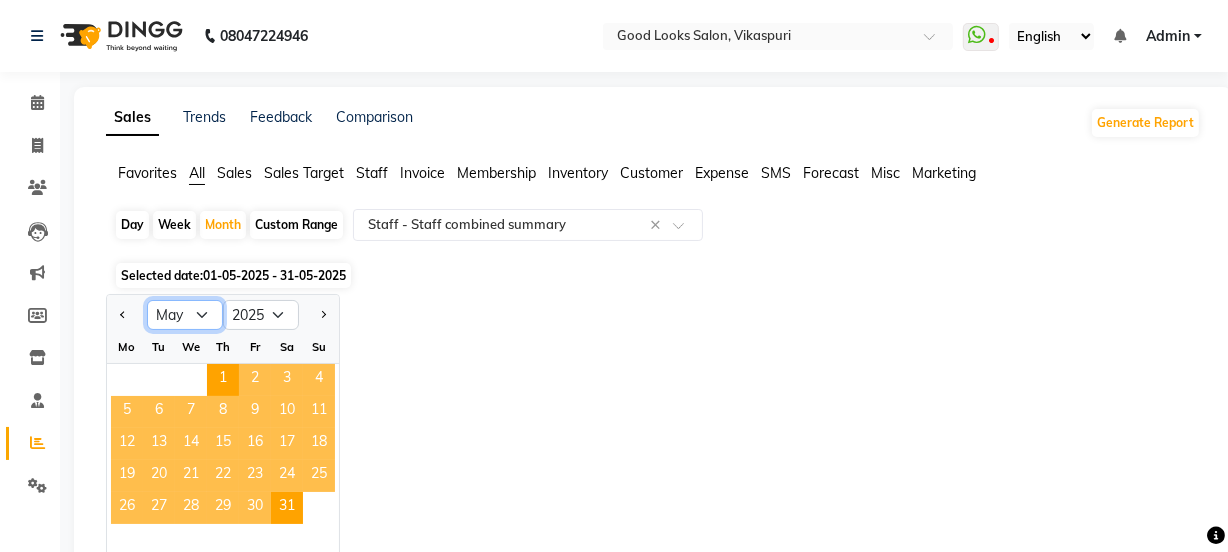 click on "Jan Feb Mar Apr May Jun Jul Aug Sep Oct Nov Dec" 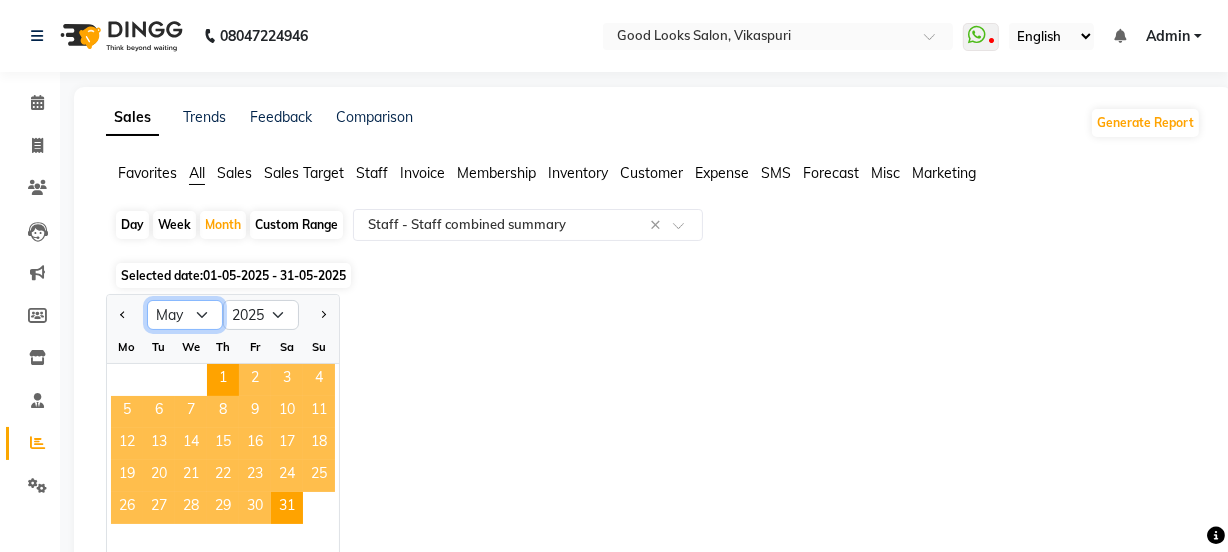 select on "6" 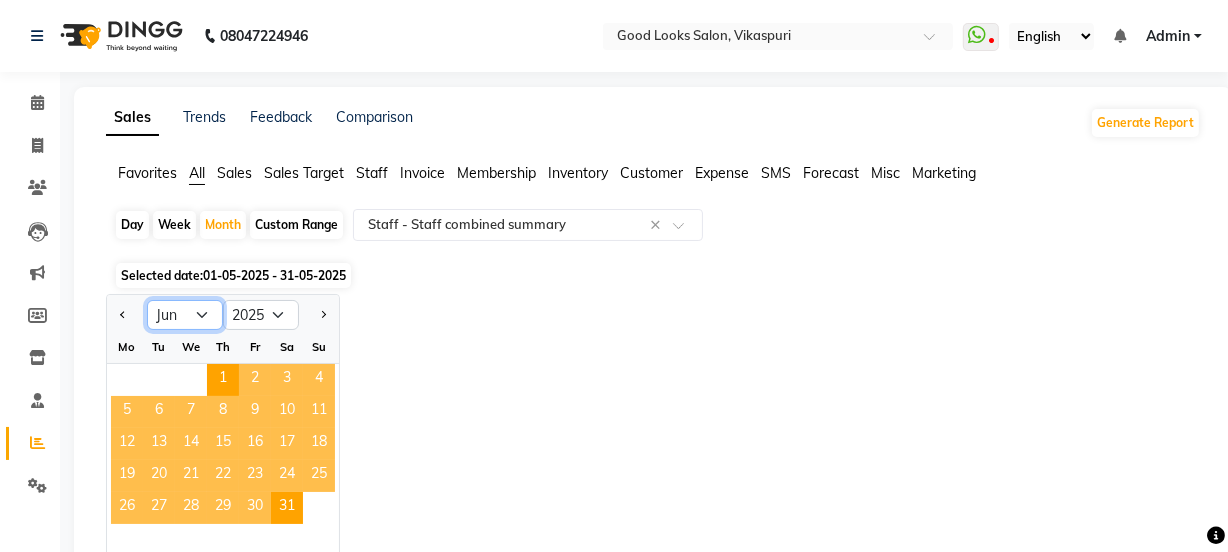click on "Jan Feb Mar Apr May Jun Jul Aug Sep Oct Nov Dec" 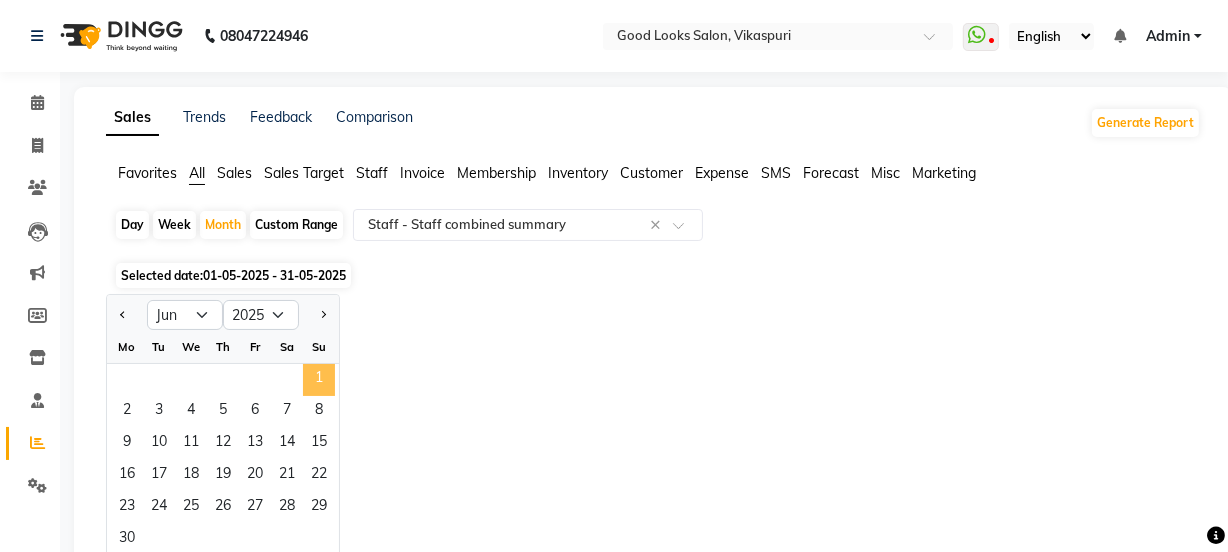 click on "1" 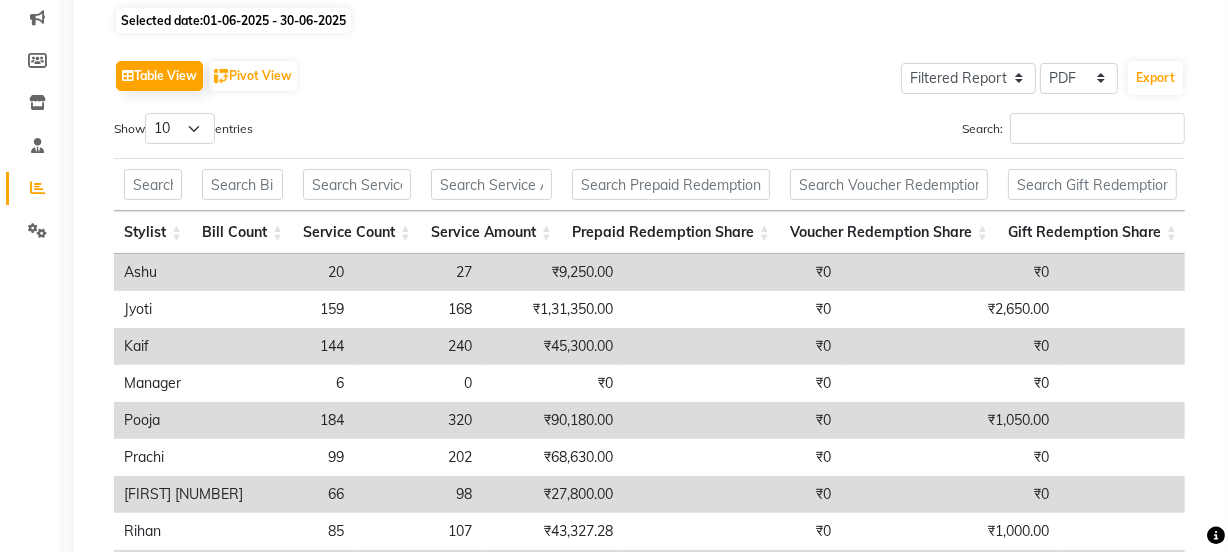 scroll, scrollTop: 231, scrollLeft: 0, axis: vertical 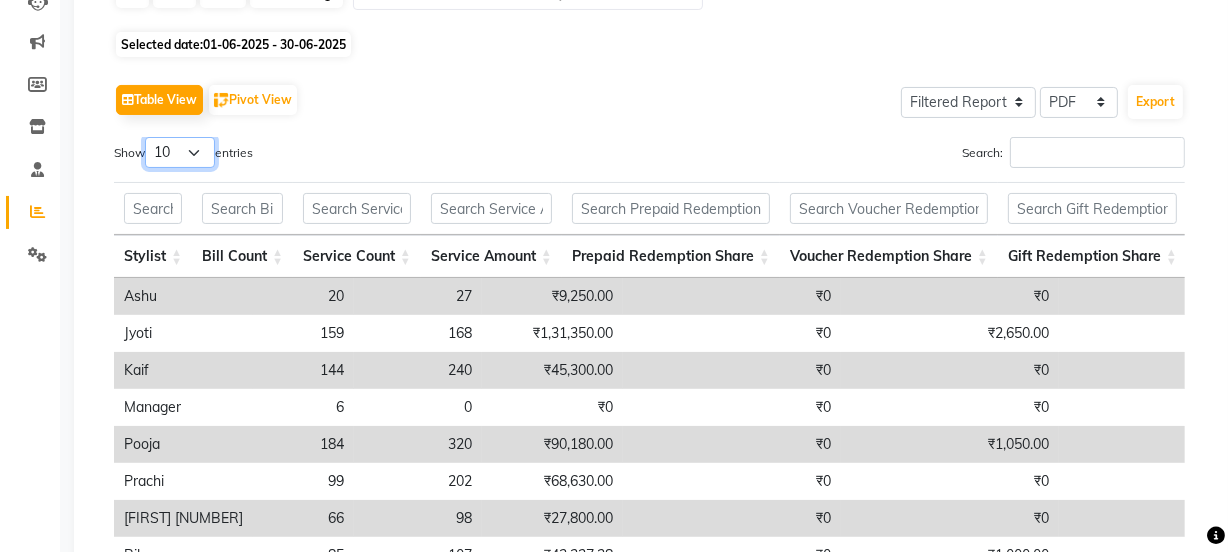 click on "10 25 50 100" at bounding box center [180, 152] 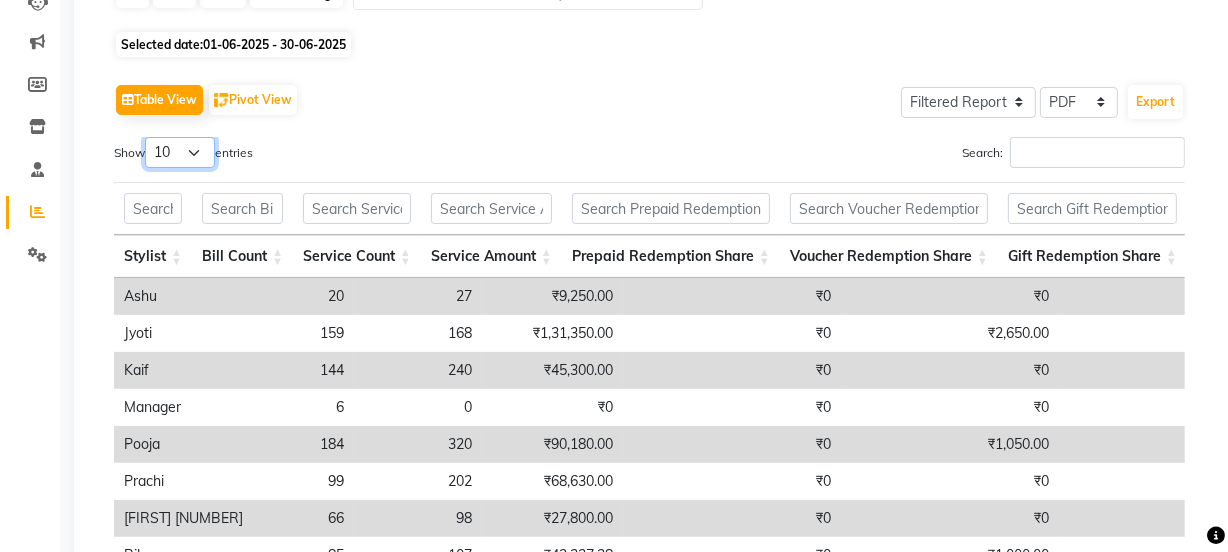 select on "100" 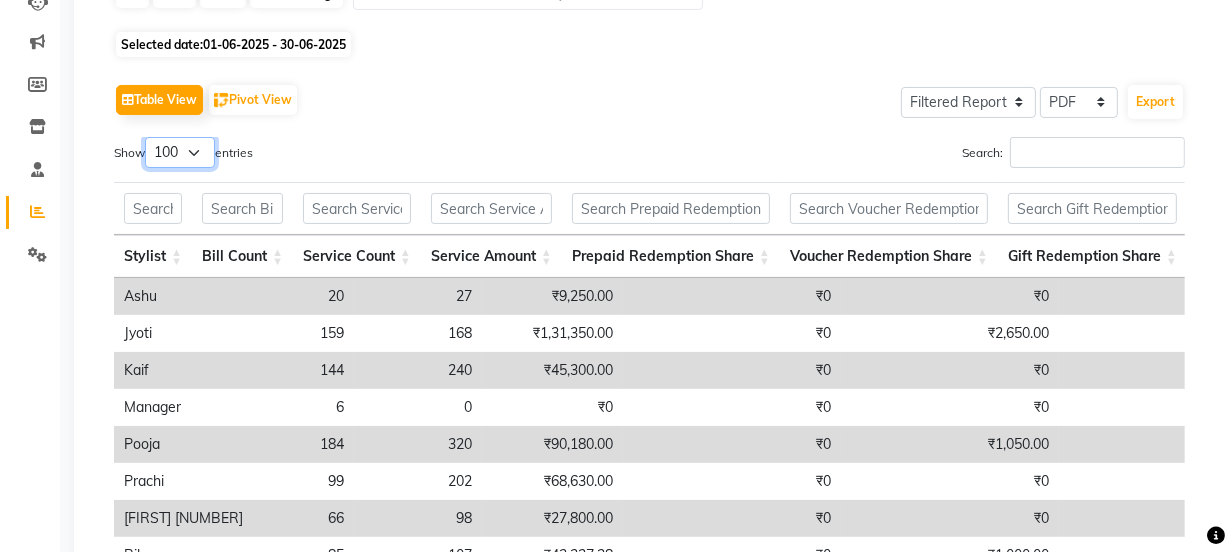click on "10 25 50 100" at bounding box center (180, 152) 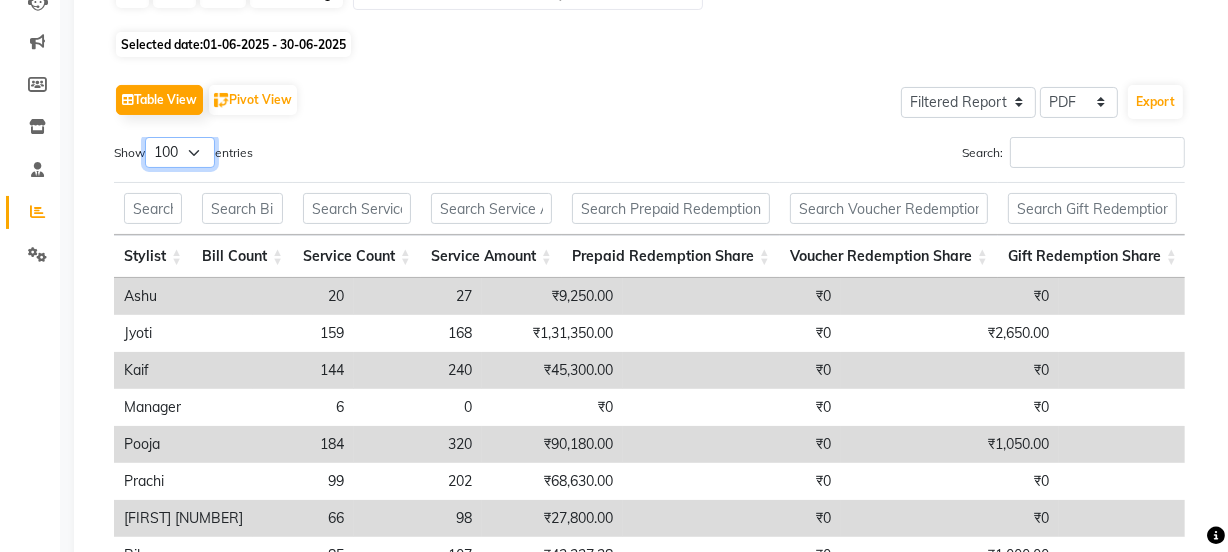 scroll, scrollTop: 504, scrollLeft: 0, axis: vertical 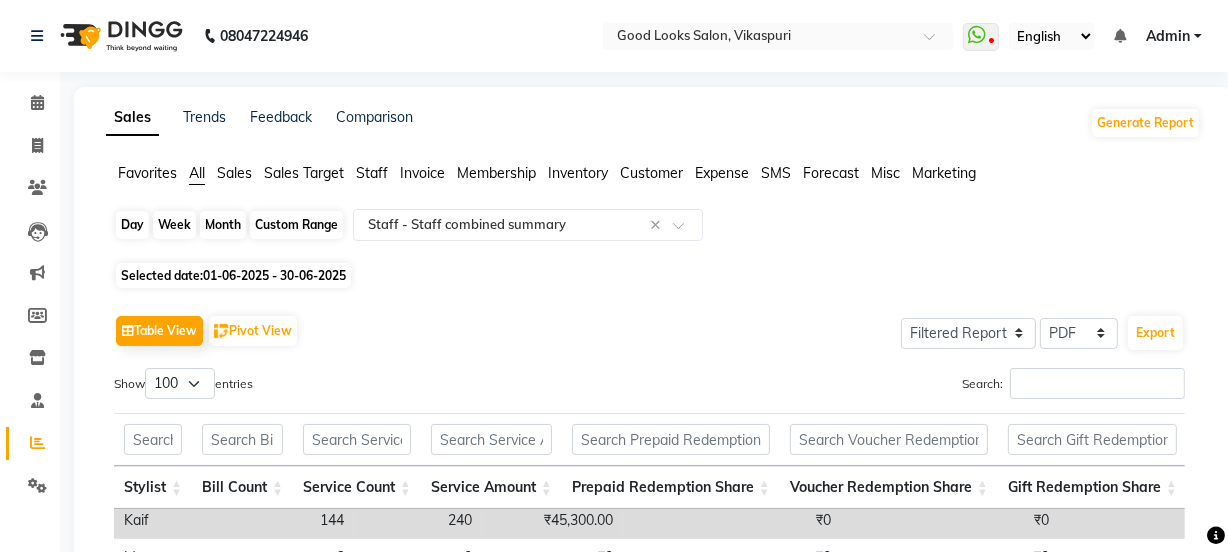 click on "Month" 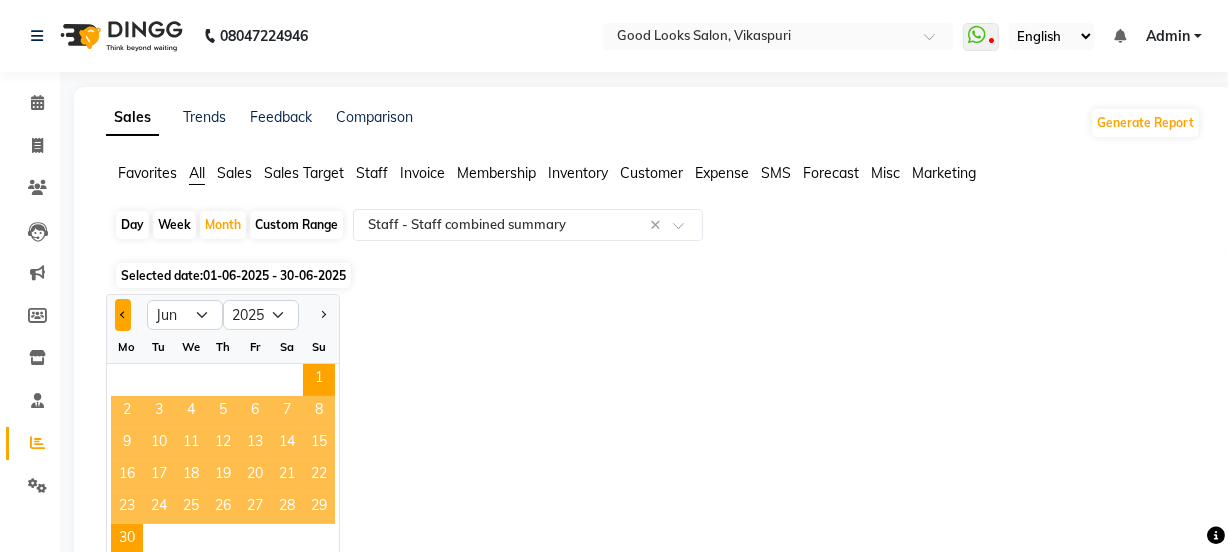 click 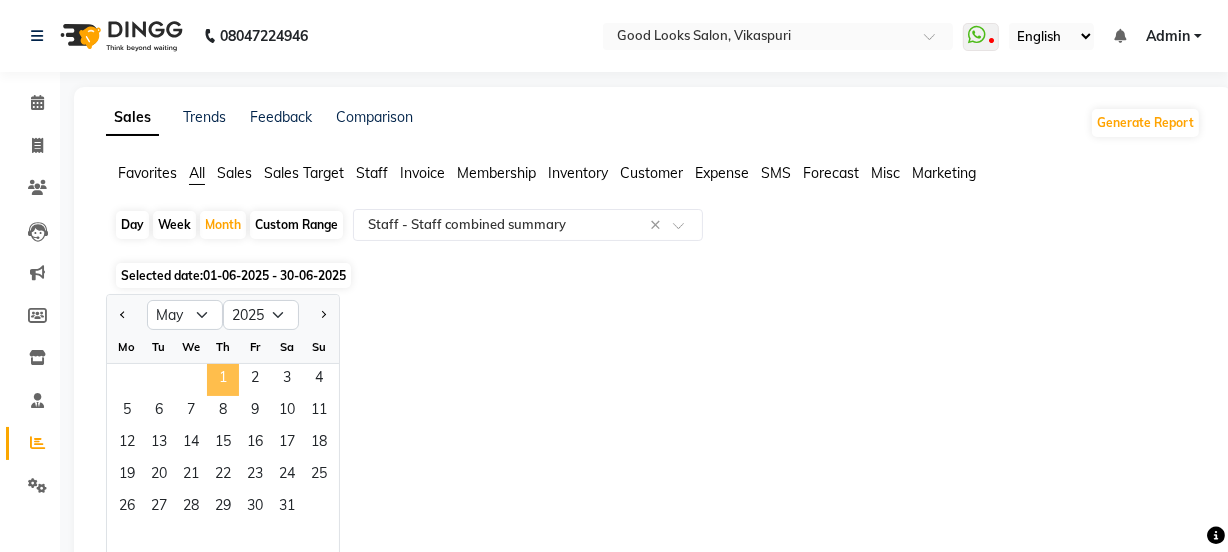 click on "1" 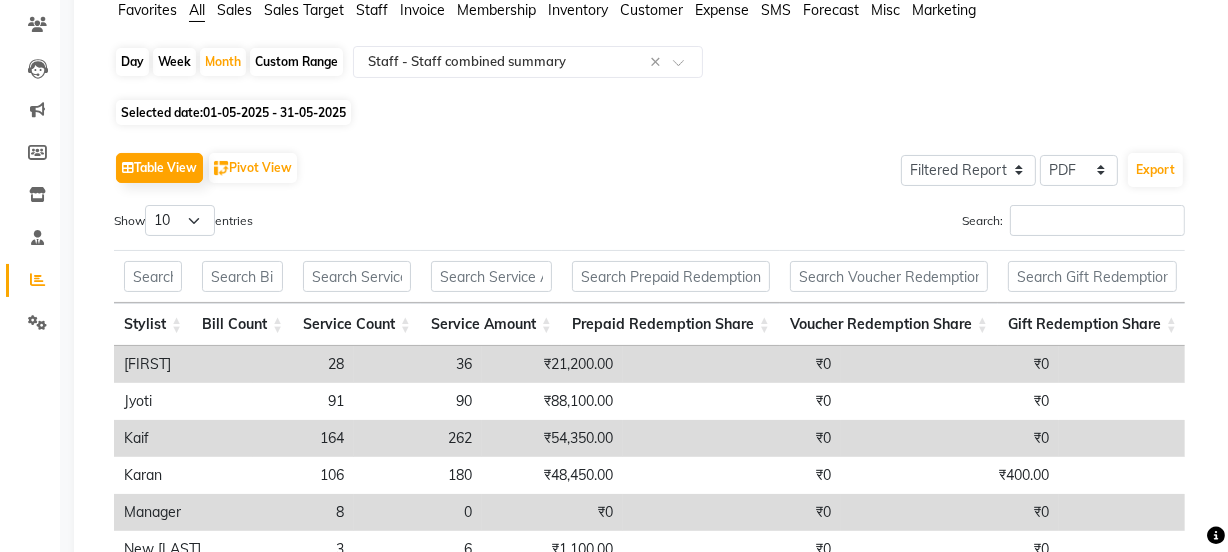 scroll, scrollTop: 0, scrollLeft: 0, axis: both 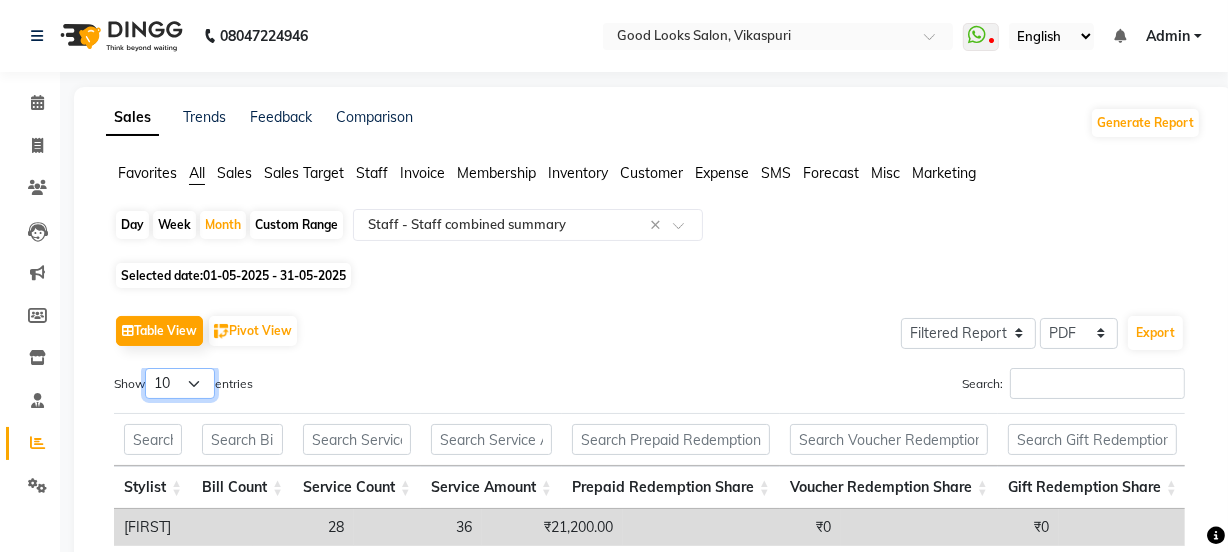 click on "10 25 50 100" at bounding box center (180, 383) 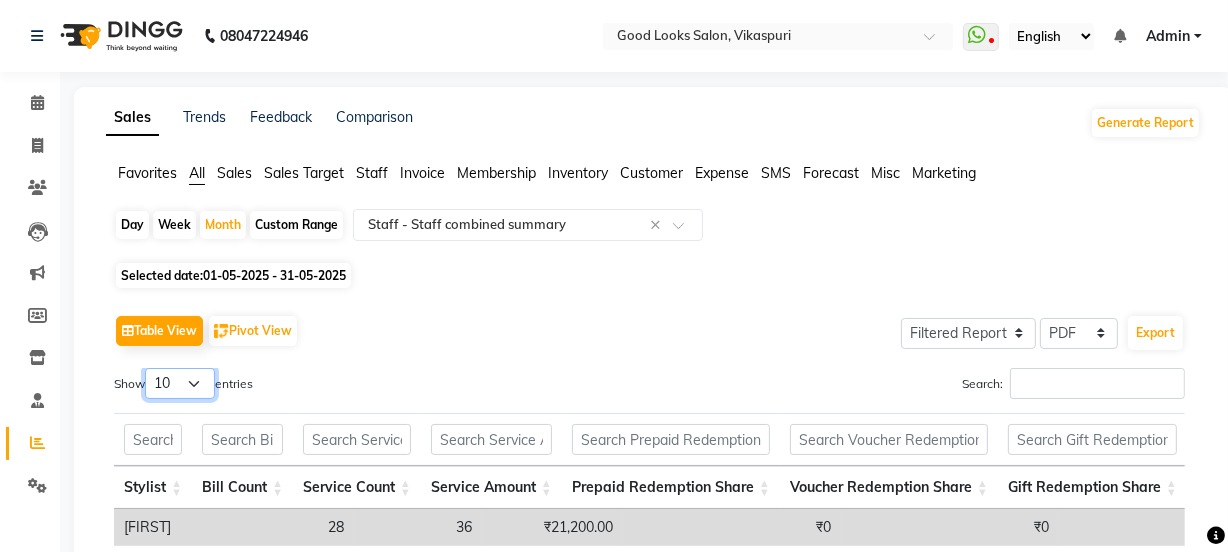 select on "100" 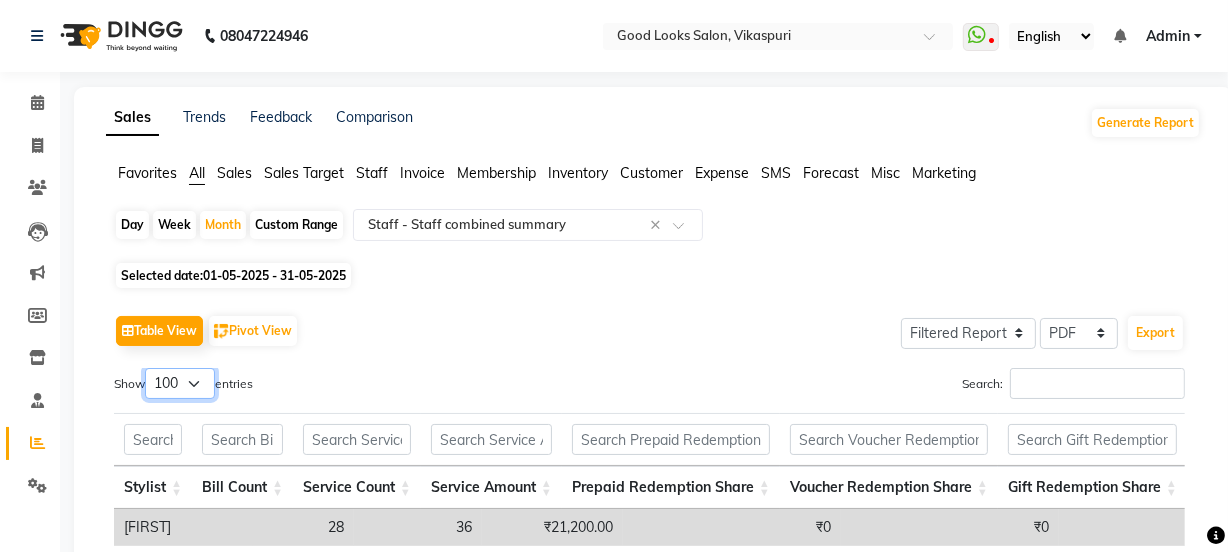 click on "10 25 50 100" at bounding box center (180, 383) 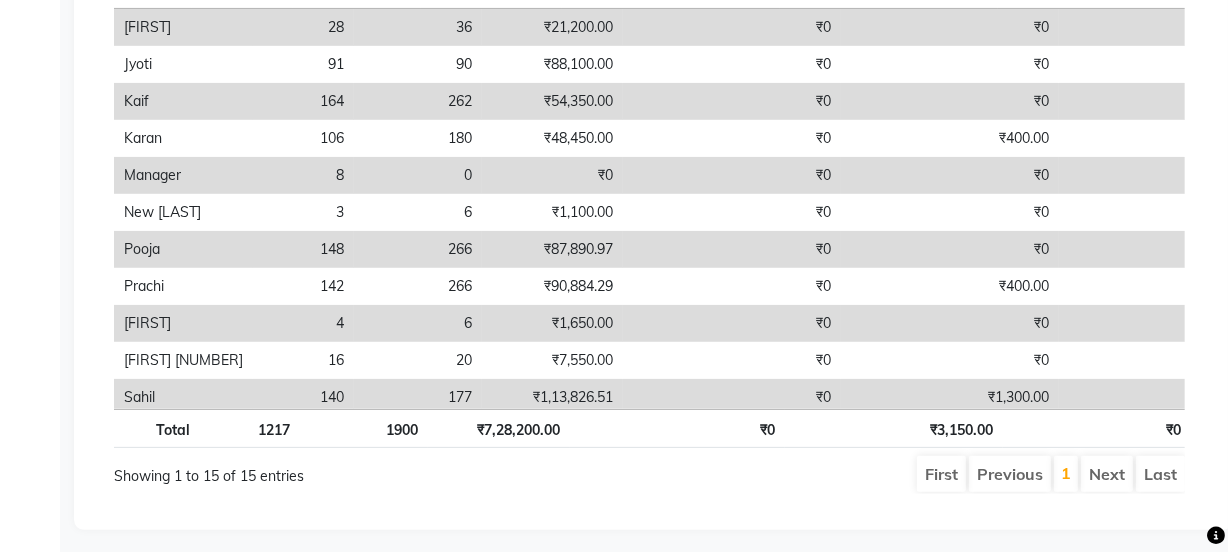 scroll, scrollTop: 520, scrollLeft: 0, axis: vertical 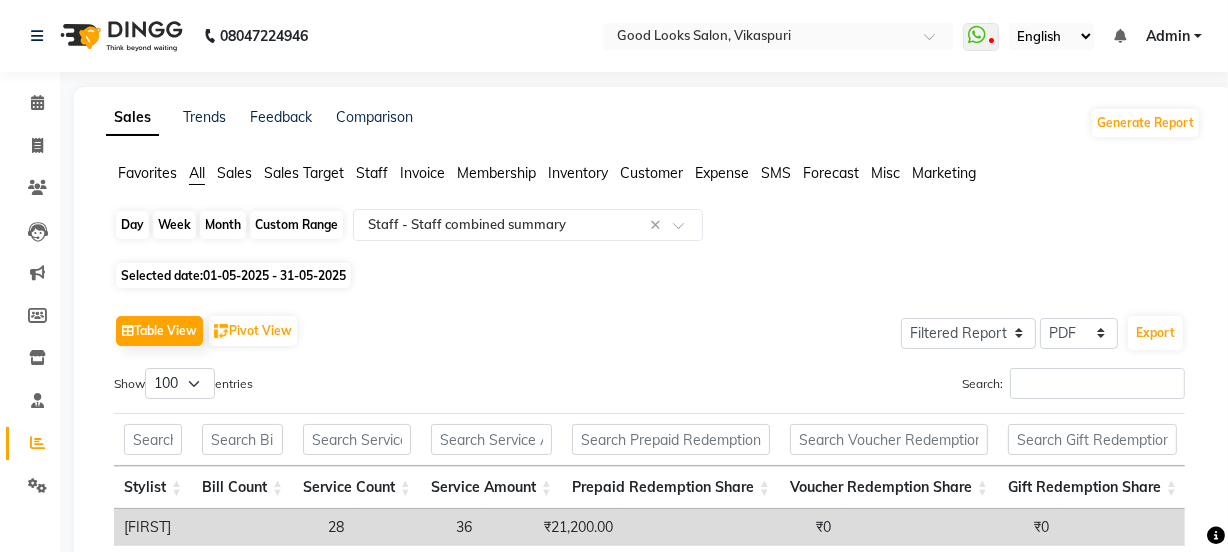 click on "Month" 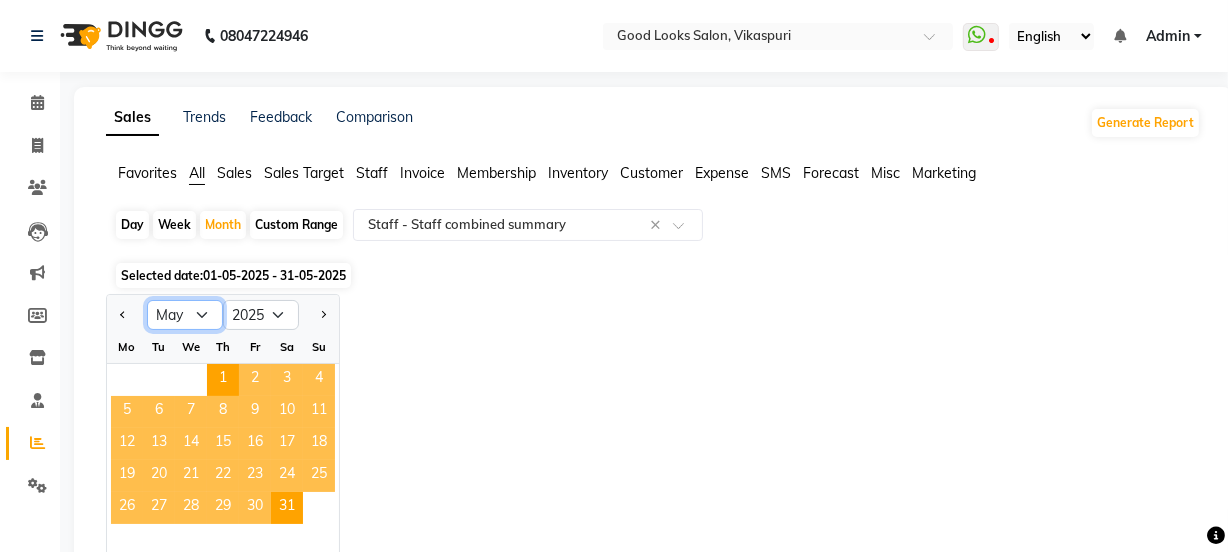 click on "Jan Feb Mar Apr May Jun Jul Aug Sep Oct Nov Dec" 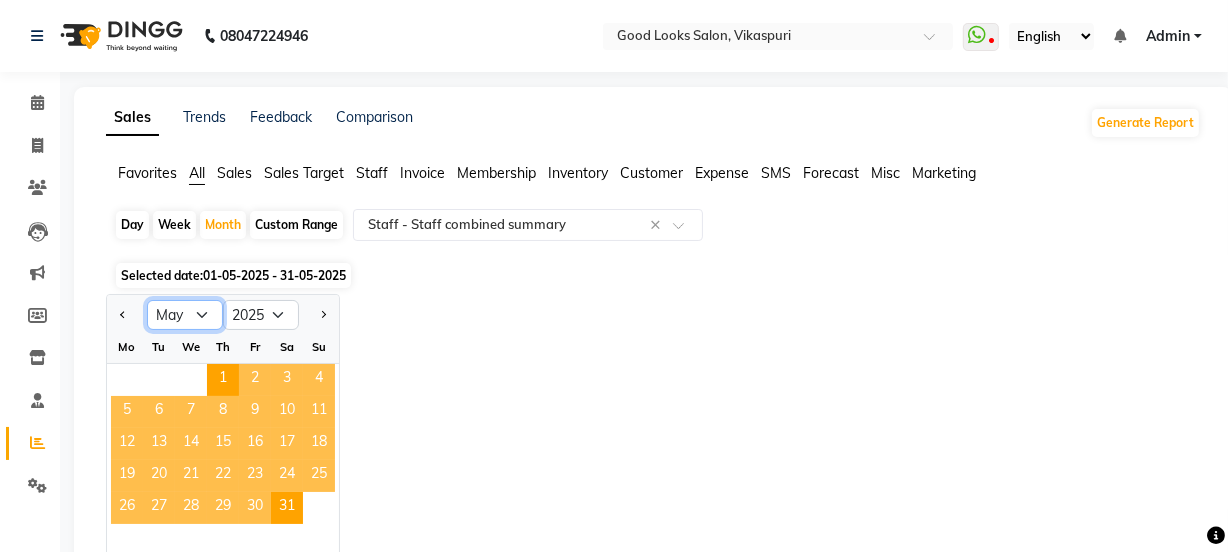 select on "7" 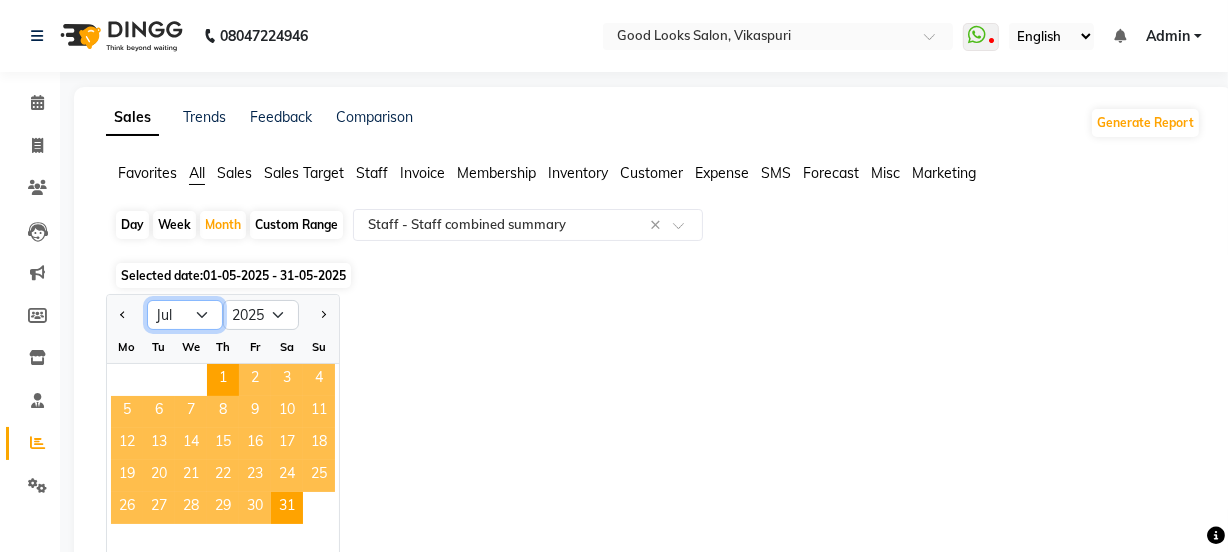 click on "Jan Feb Mar Apr May Jun Jul Aug Sep Oct Nov Dec" 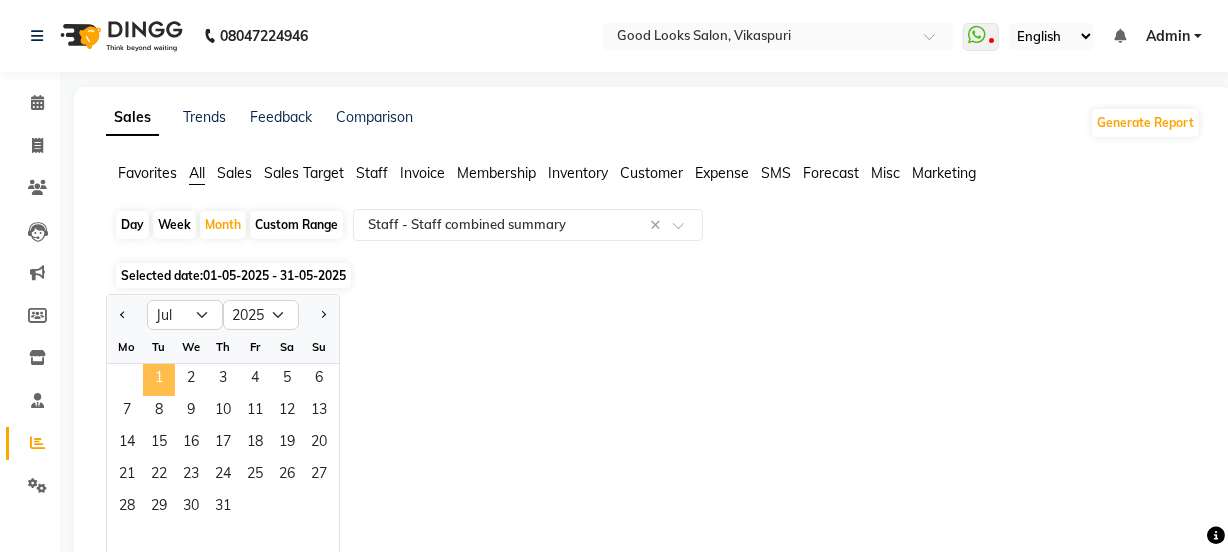 click on "1" 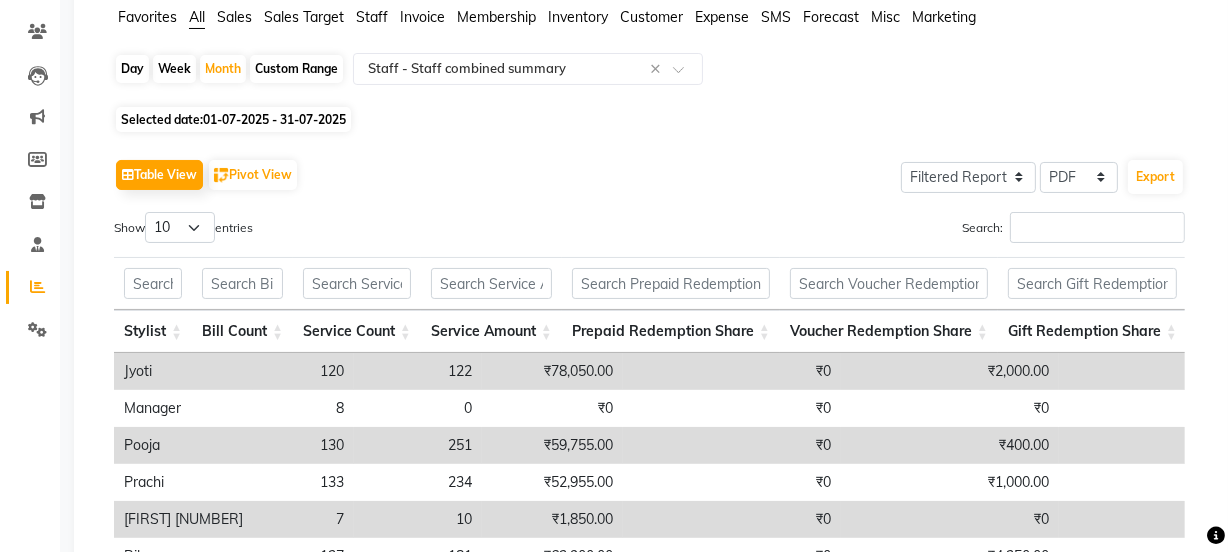 scroll, scrollTop: 0, scrollLeft: 0, axis: both 